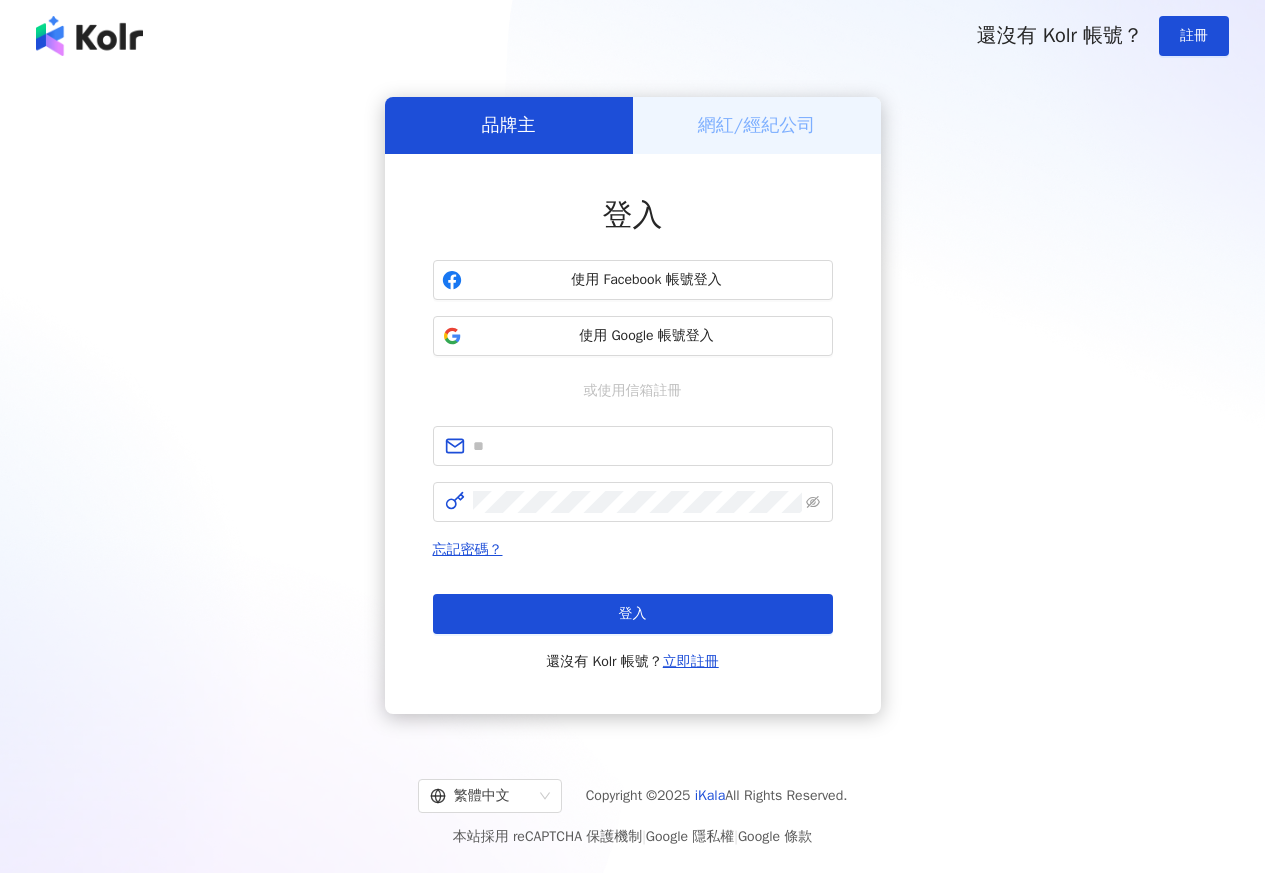scroll, scrollTop: 0, scrollLeft: 0, axis: both 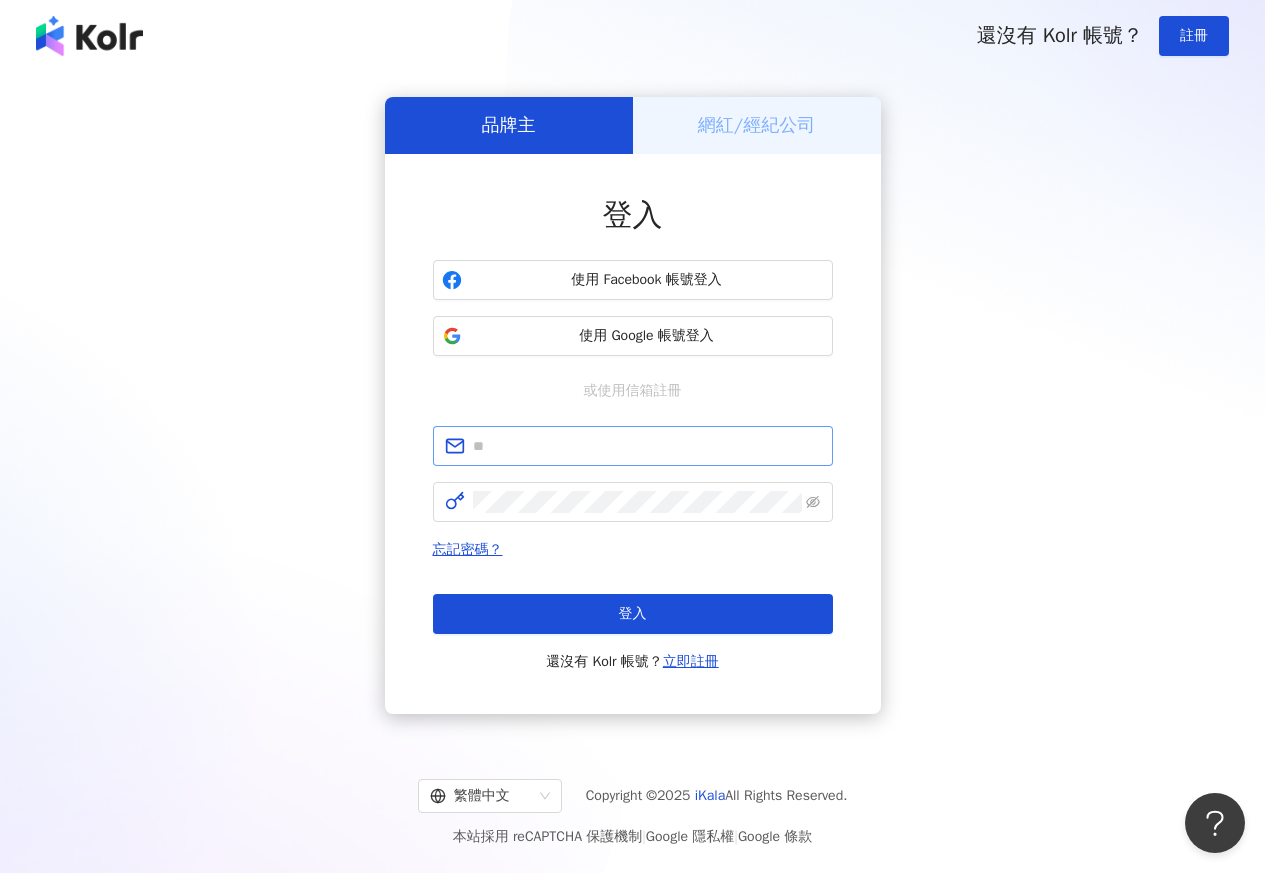 click at bounding box center (633, 446) 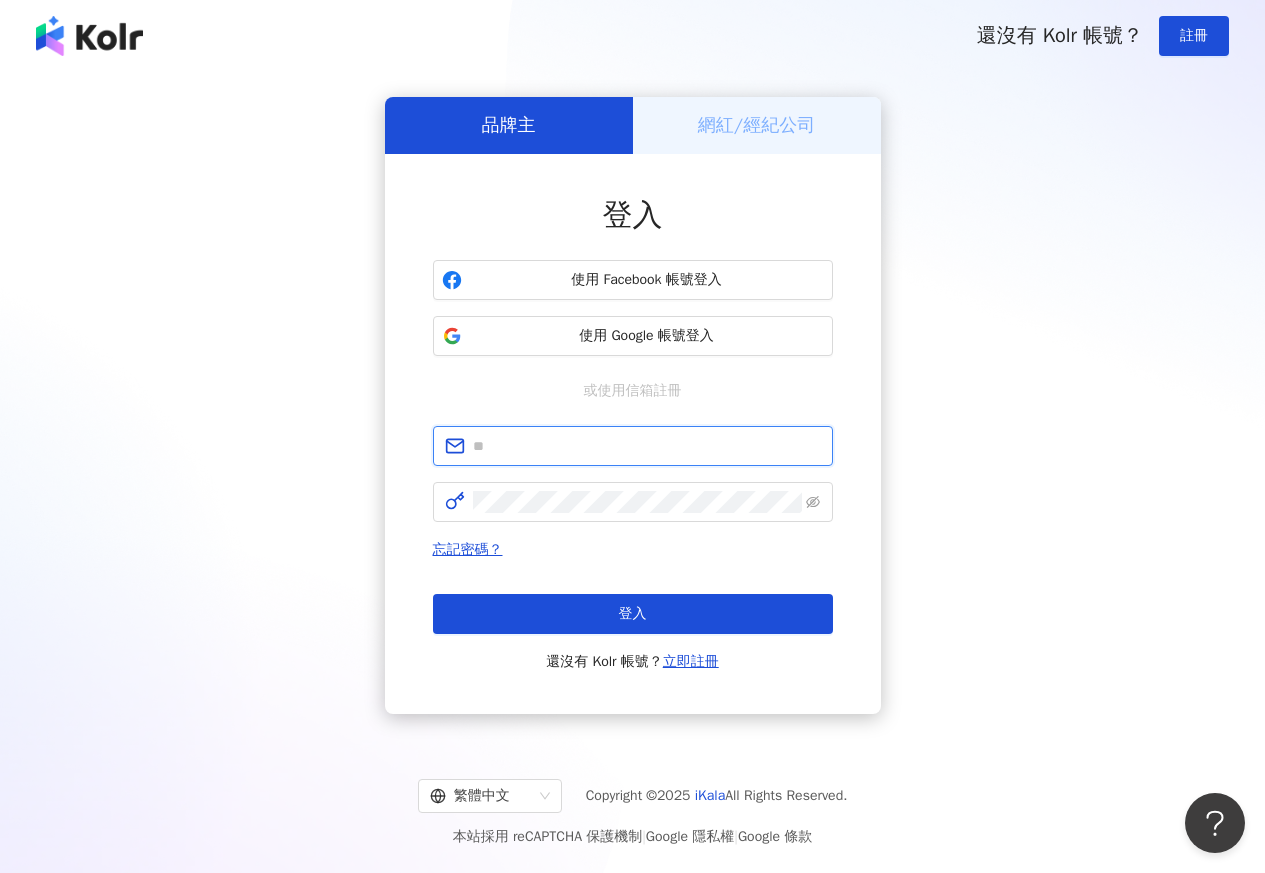 click at bounding box center [647, 446] 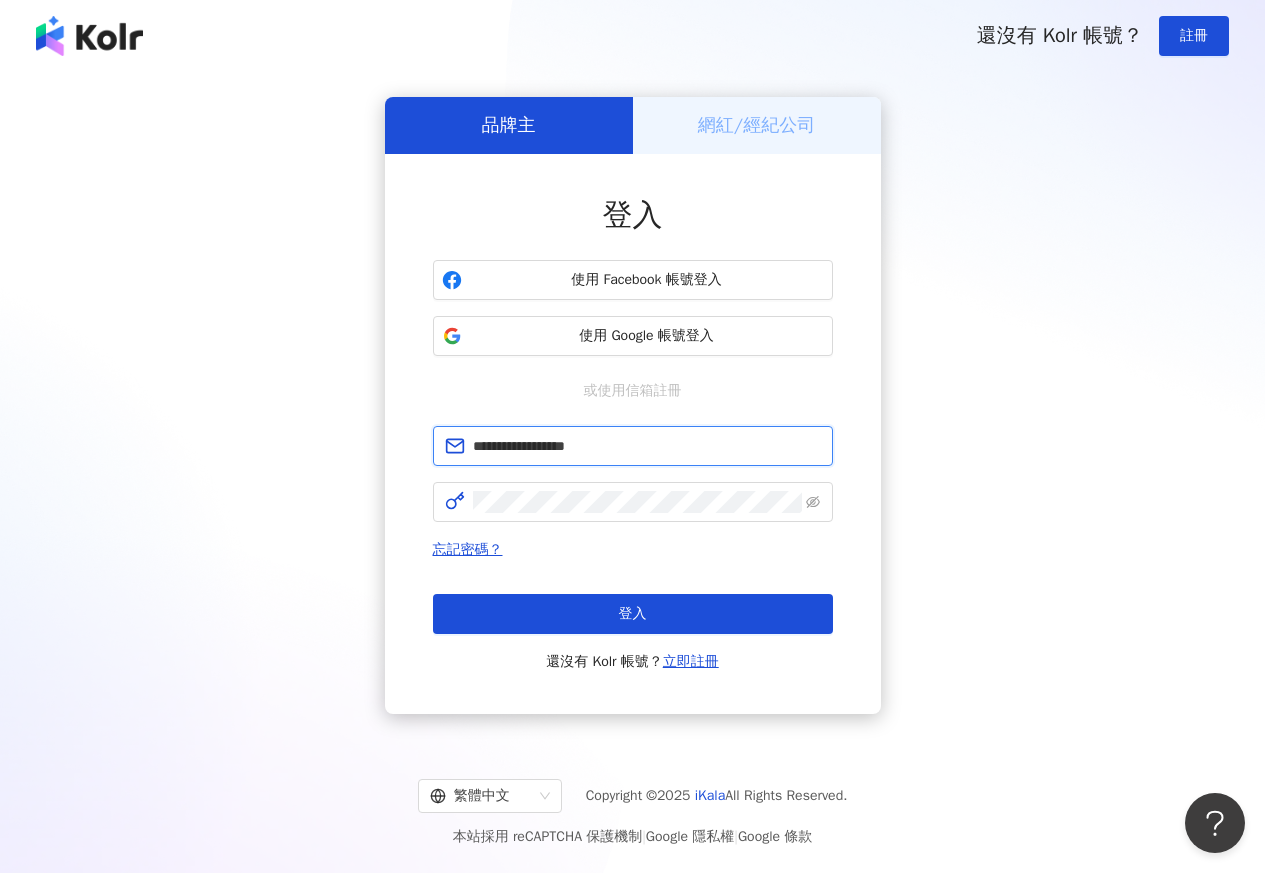 click on "**********" at bounding box center [647, 446] 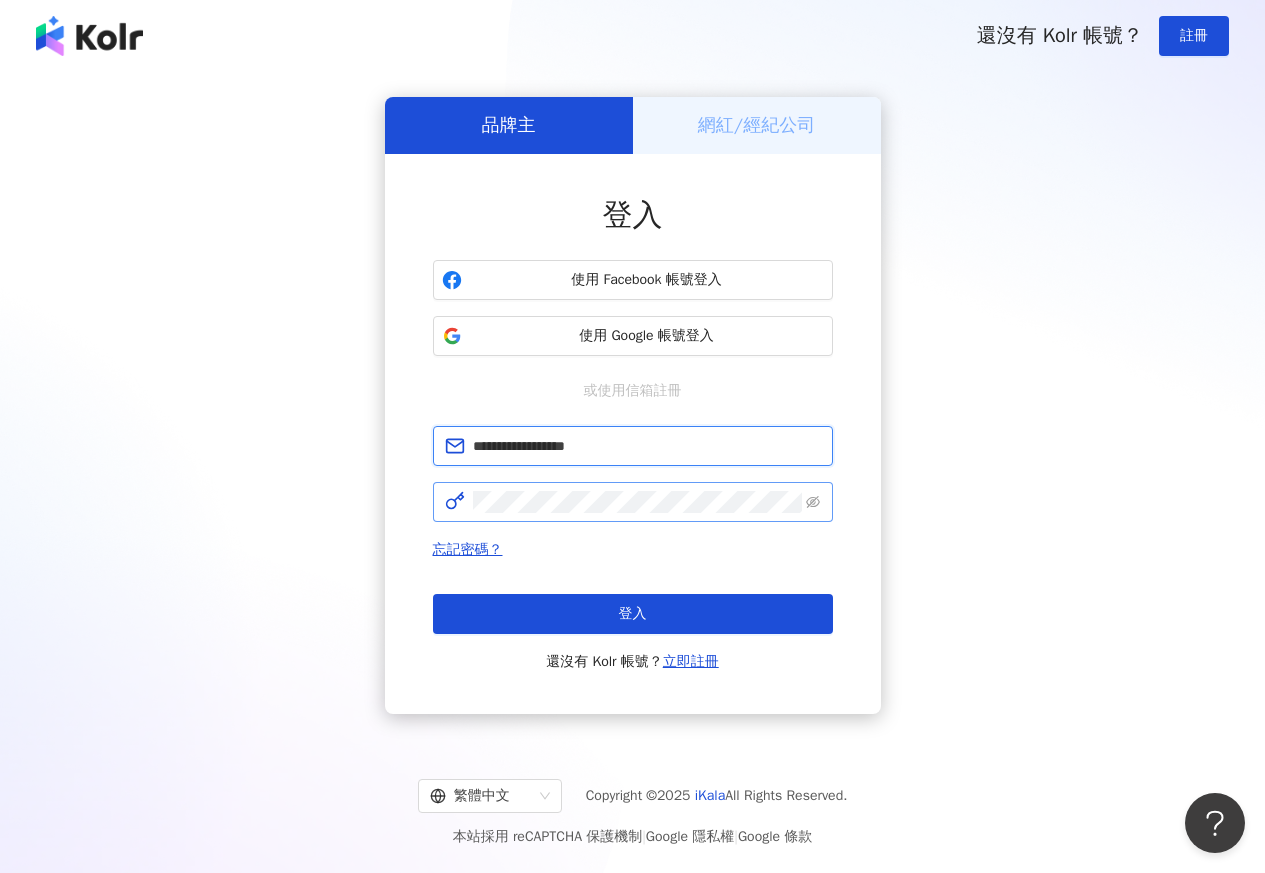type on "**********" 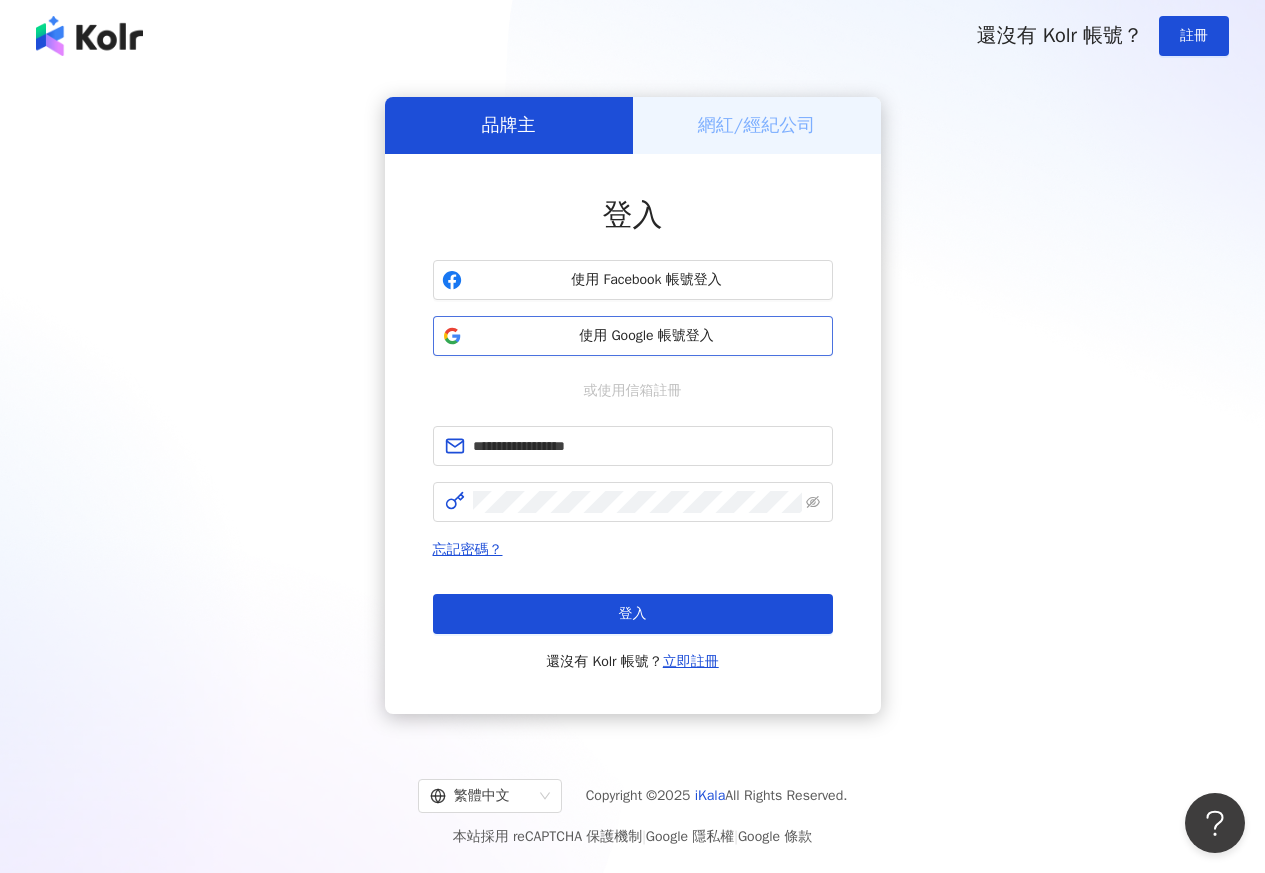 click on "使用 Google 帳號登入" at bounding box center (647, 336) 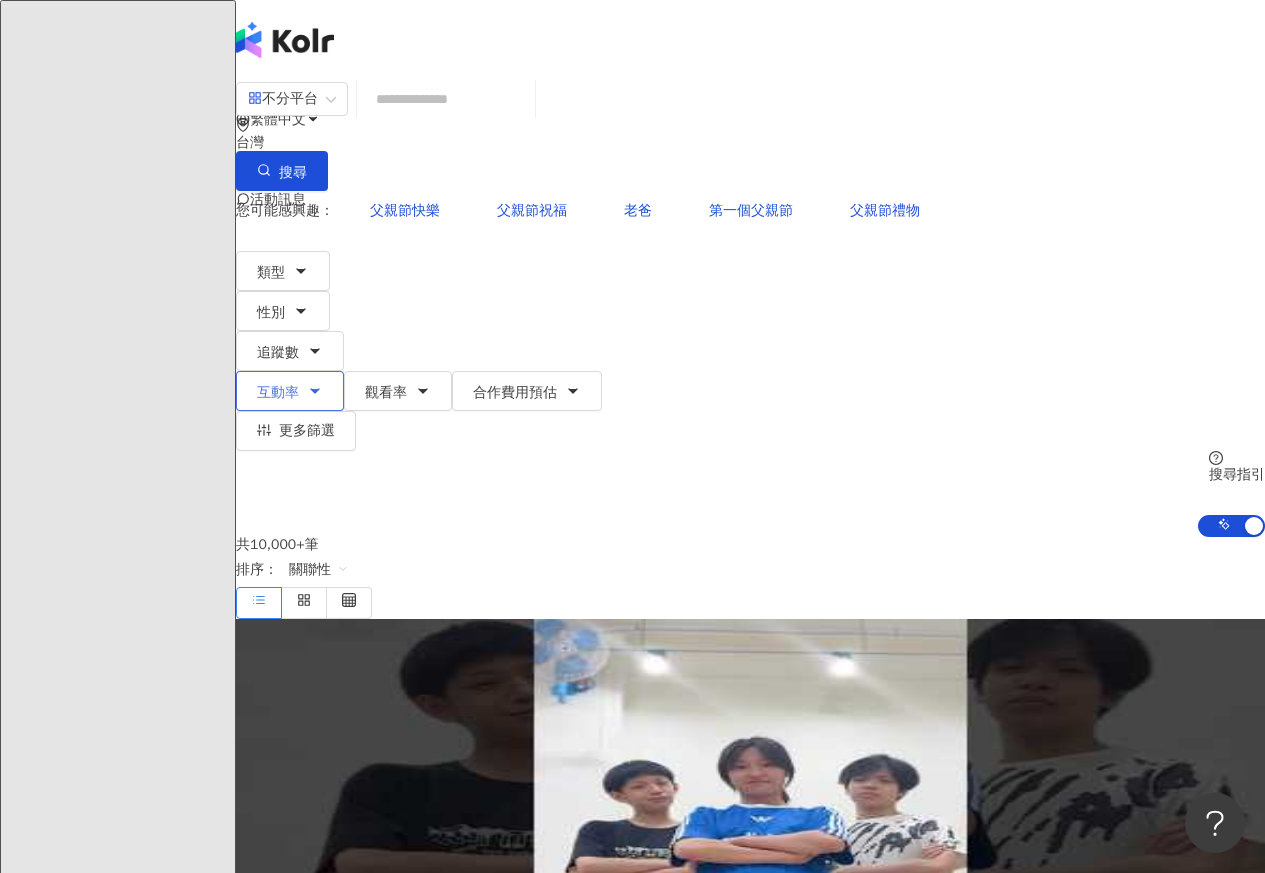 click on "互動率" at bounding box center (278, 393) 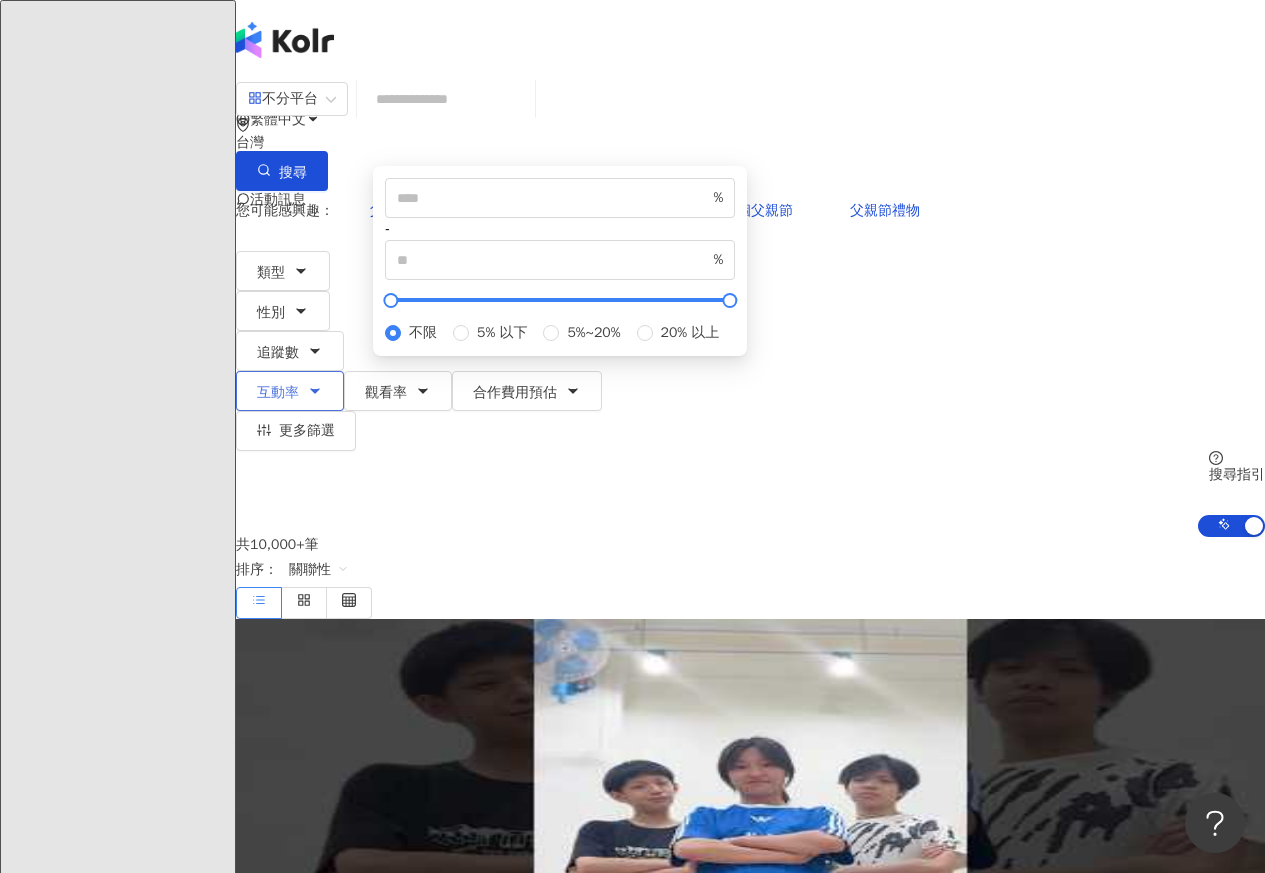 click on "互動率" at bounding box center (278, 393) 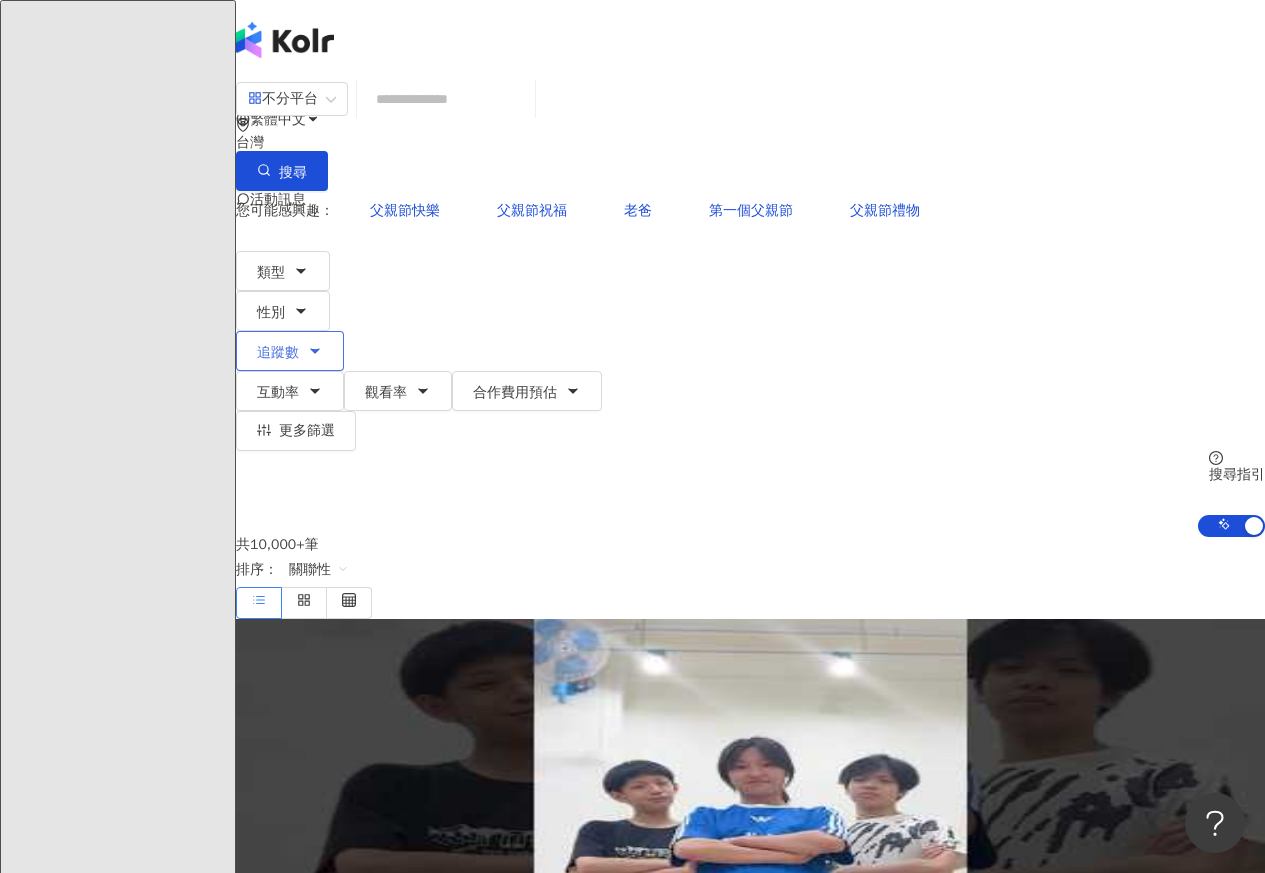 click on "追蹤數" at bounding box center (290, 351) 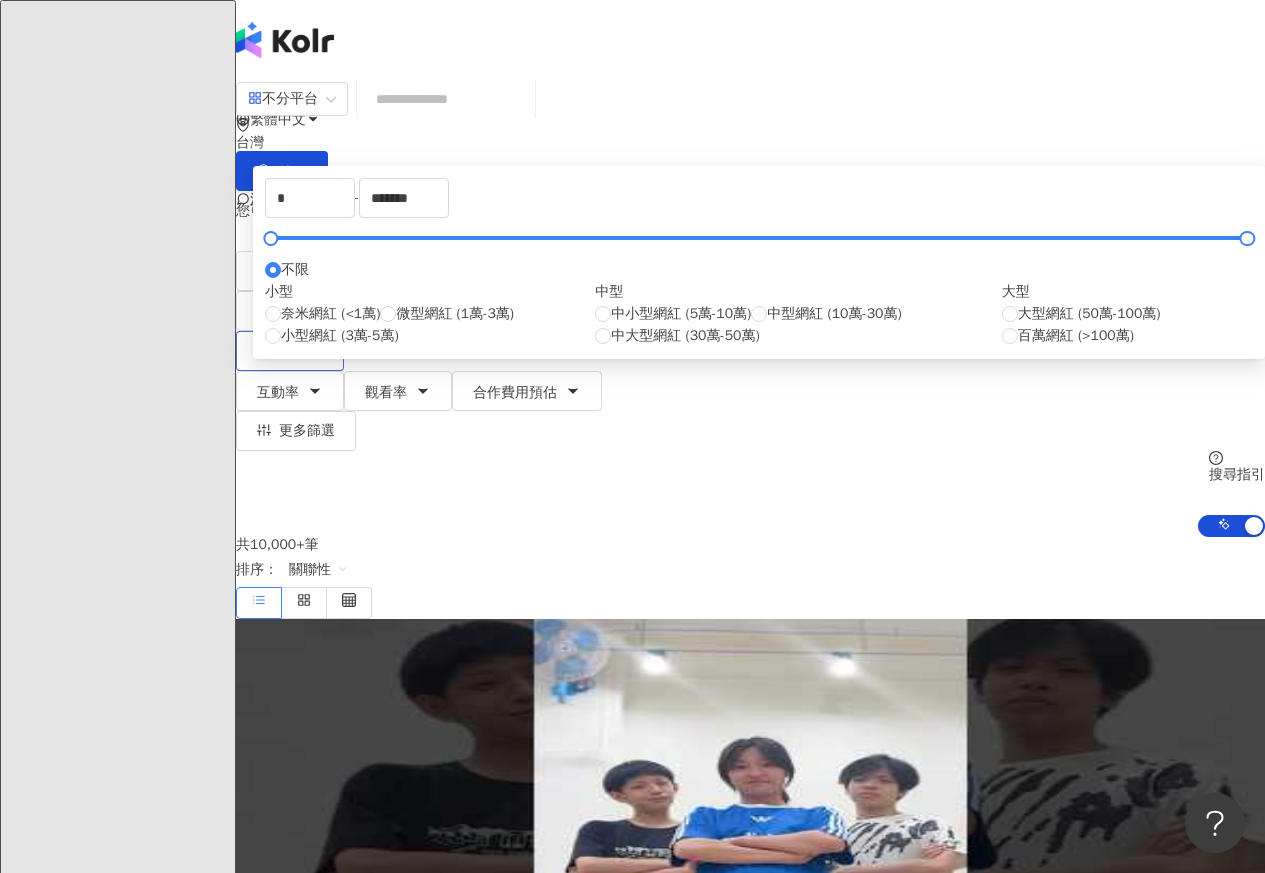 click on "追蹤數" at bounding box center (290, 351) 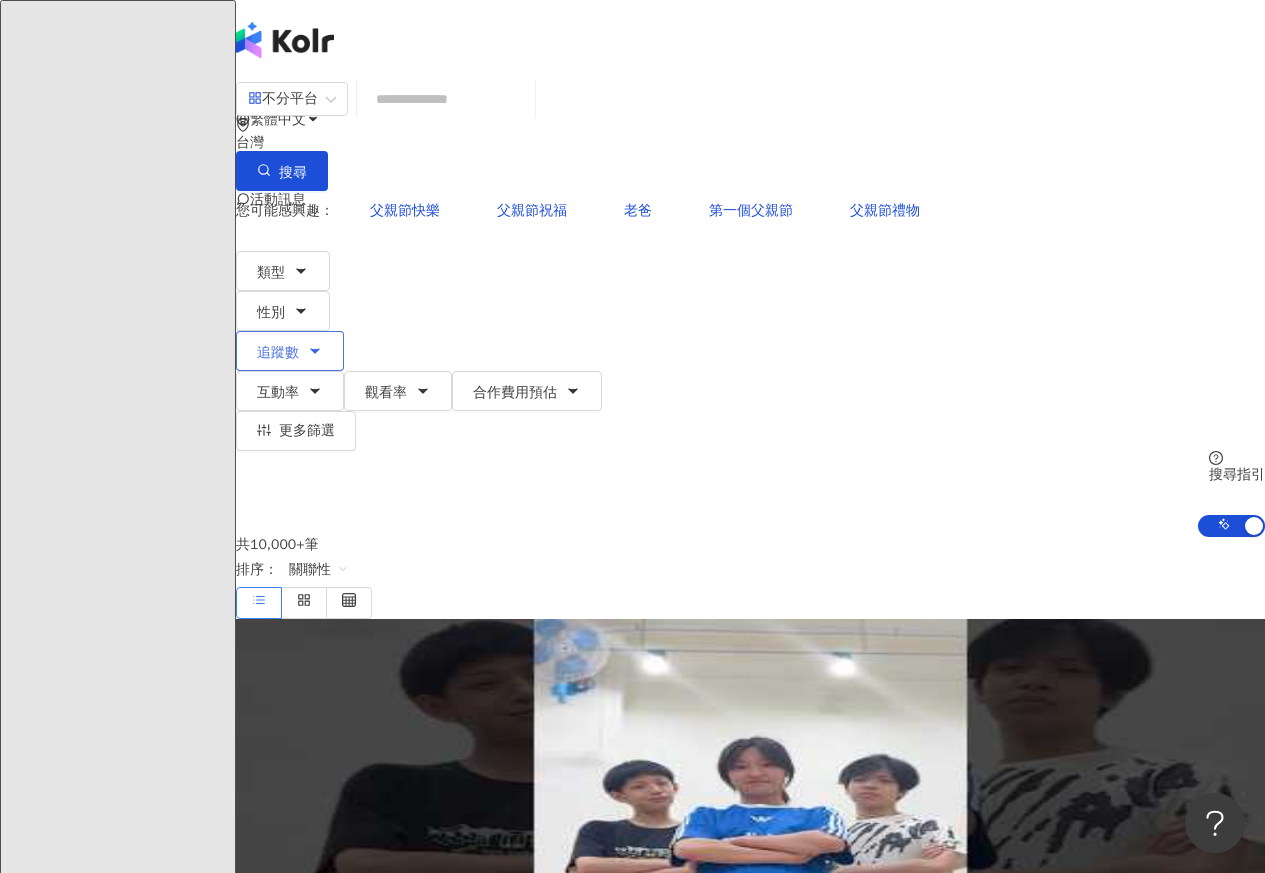 click on "追蹤數" at bounding box center (290, 351) 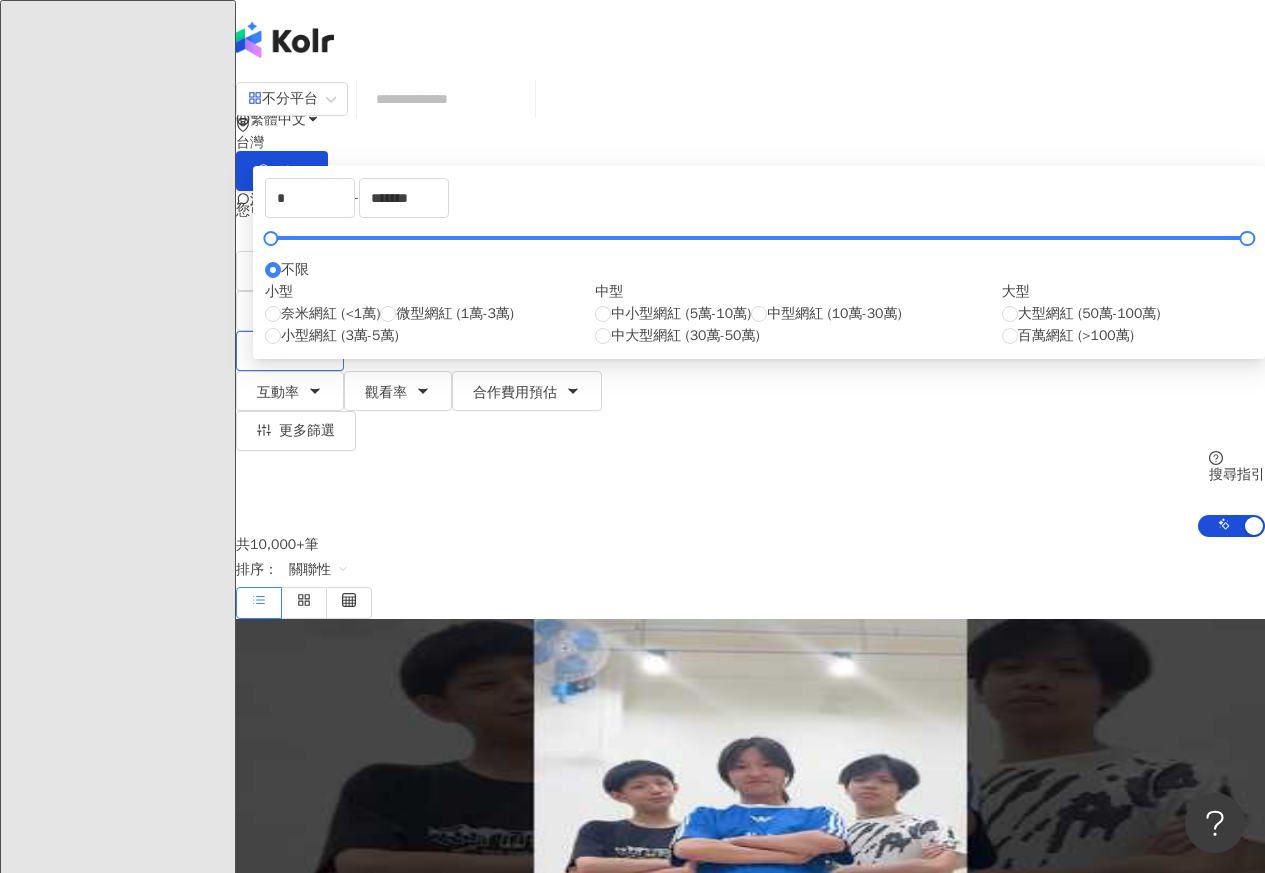 type on "*****" 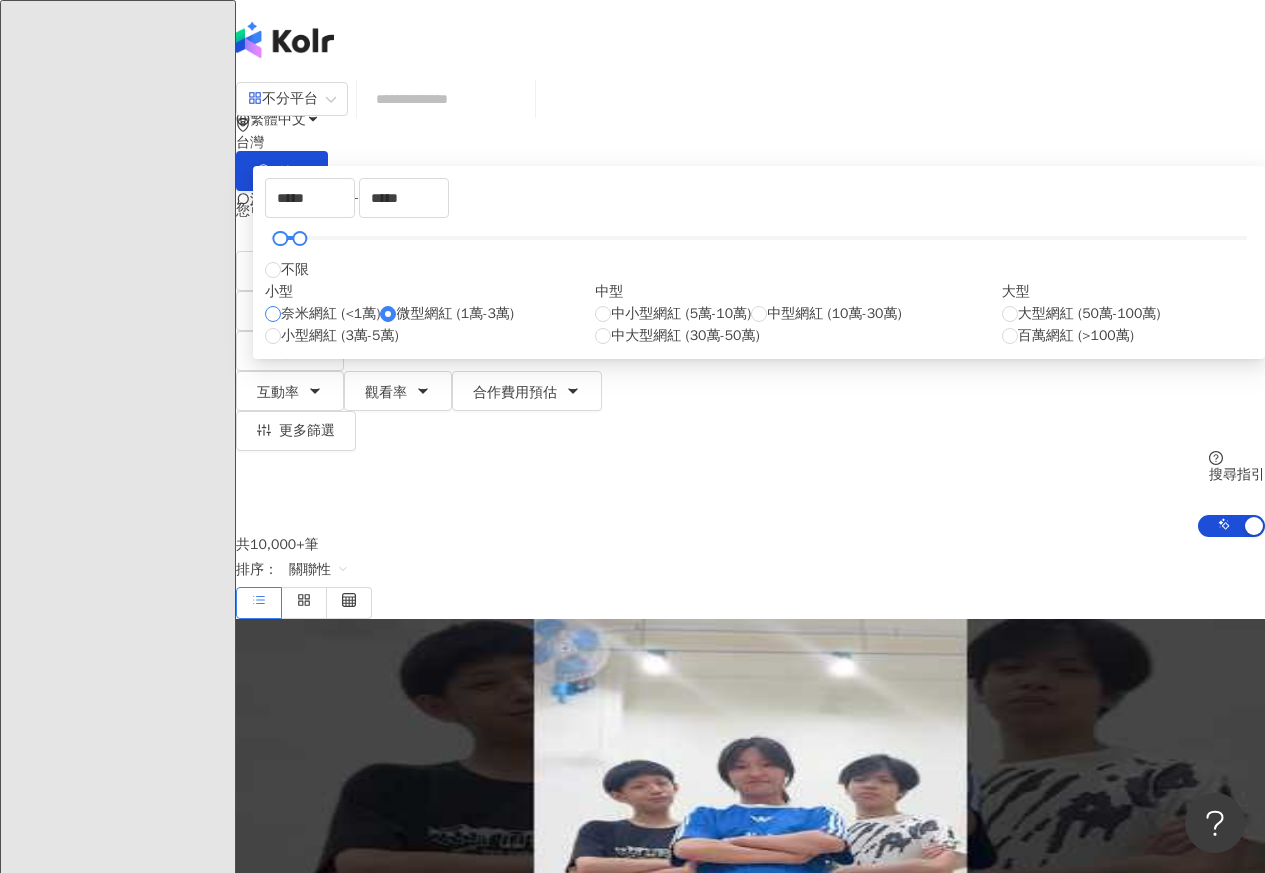 click on "奈米網紅 (<1萬)" at bounding box center [330, 314] 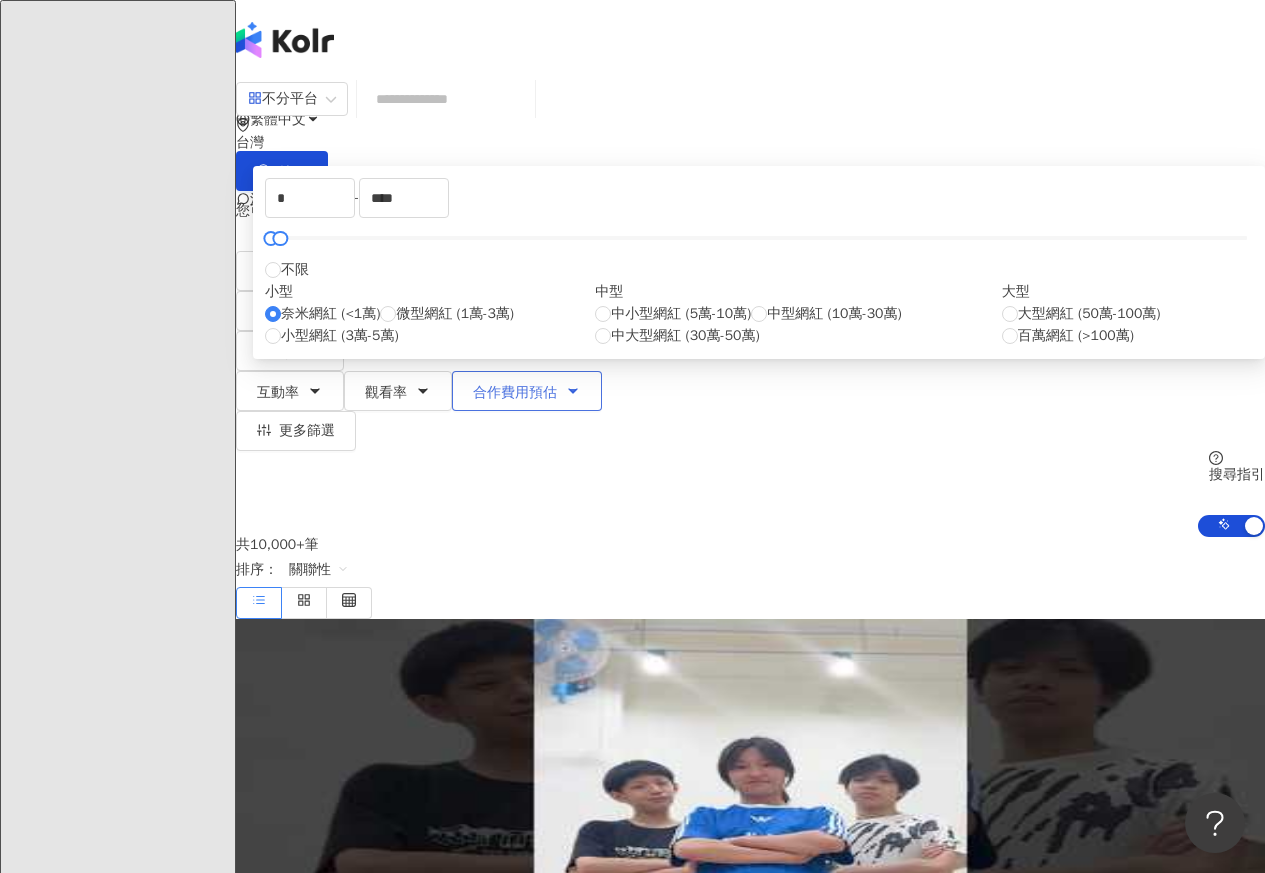 click on "合作費用預估" at bounding box center (527, 391) 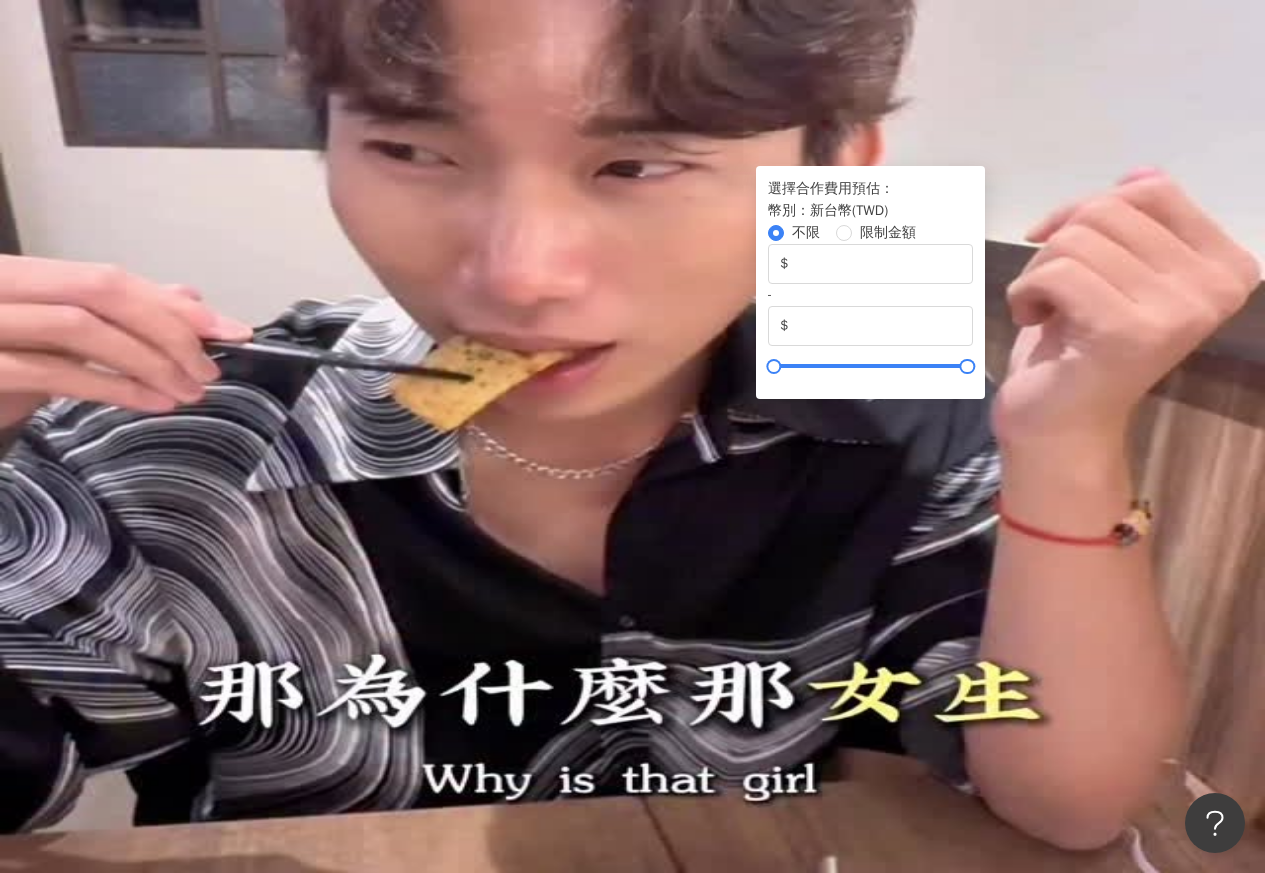 click at bounding box center [1254, 526] 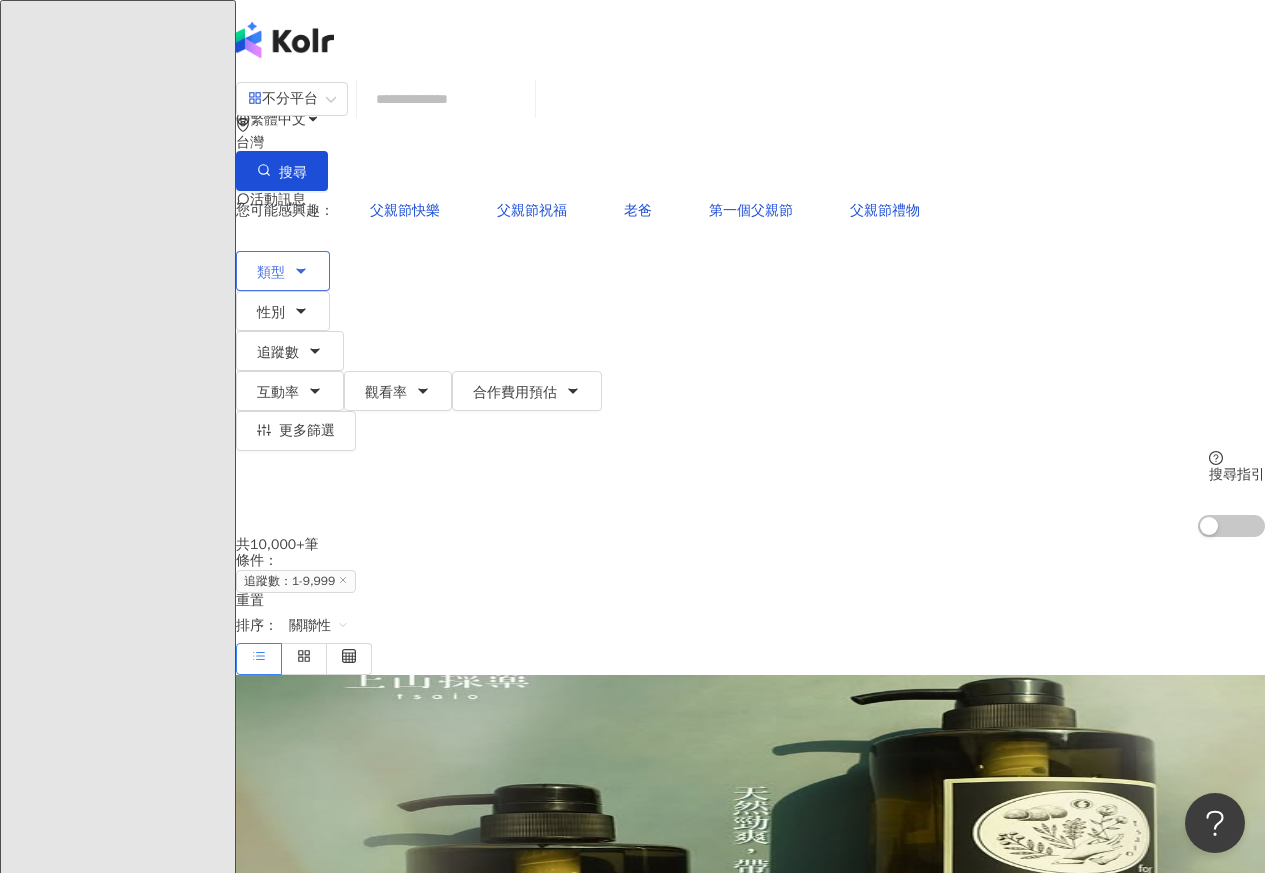 click on "類型" at bounding box center (283, 271) 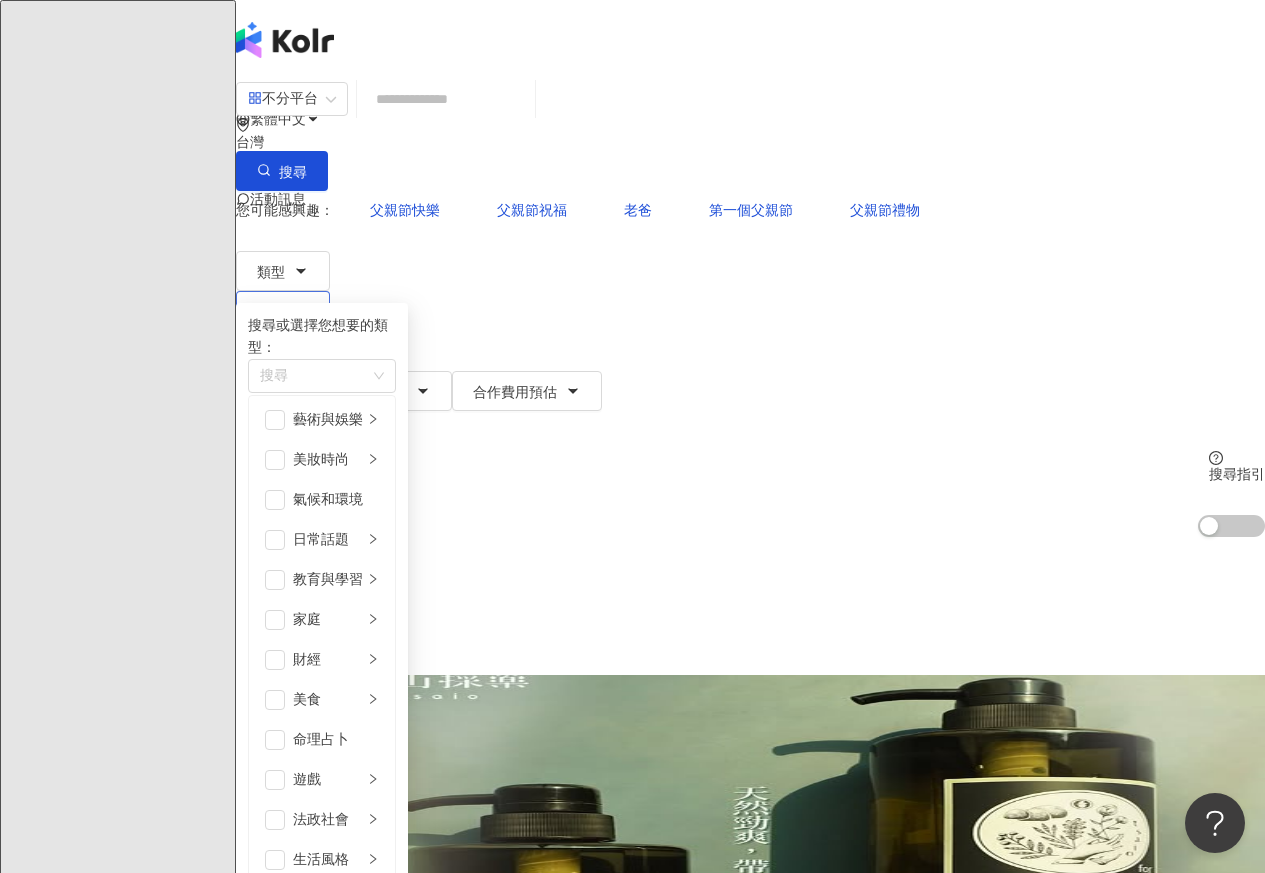 click on "性別" at bounding box center [271, 313] 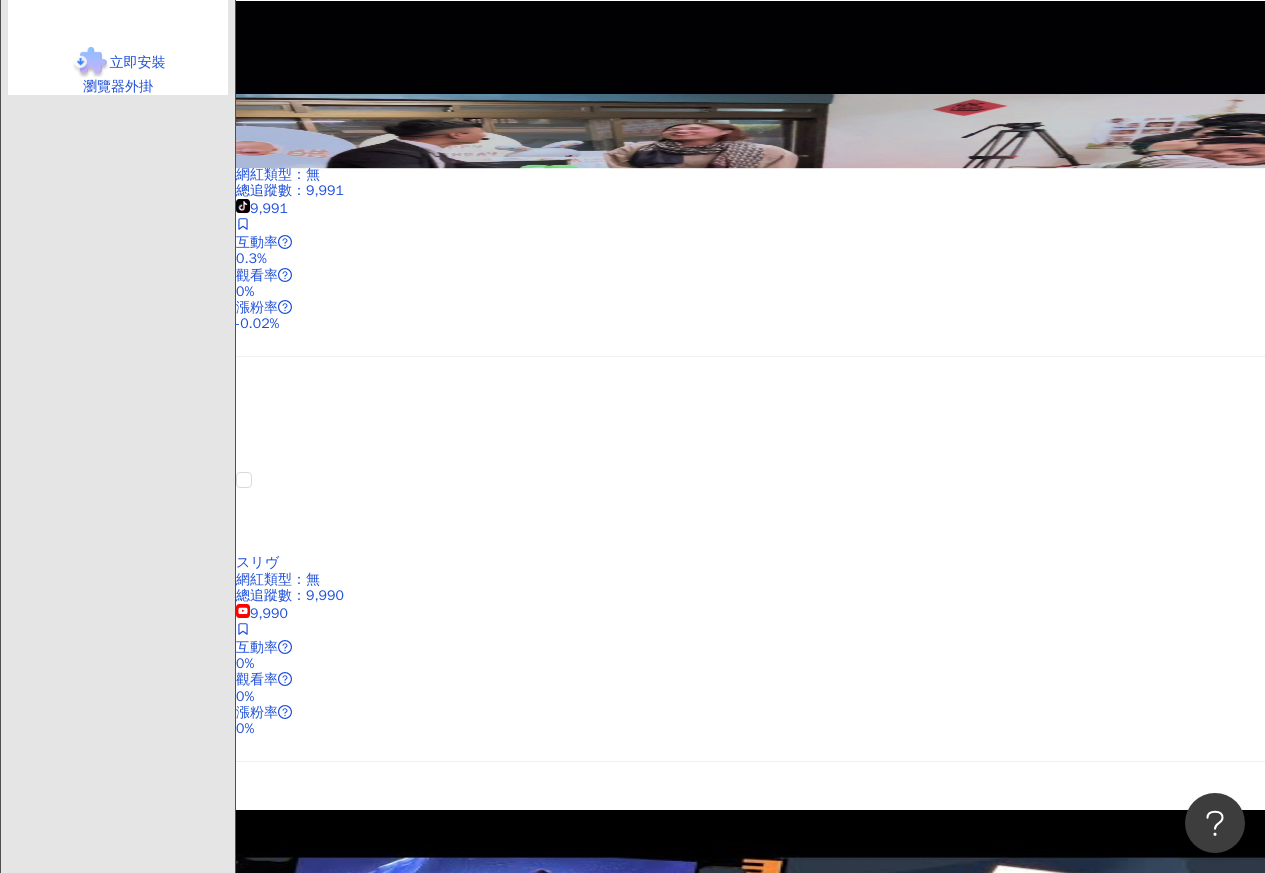scroll, scrollTop: 3733, scrollLeft: 0, axis: vertical 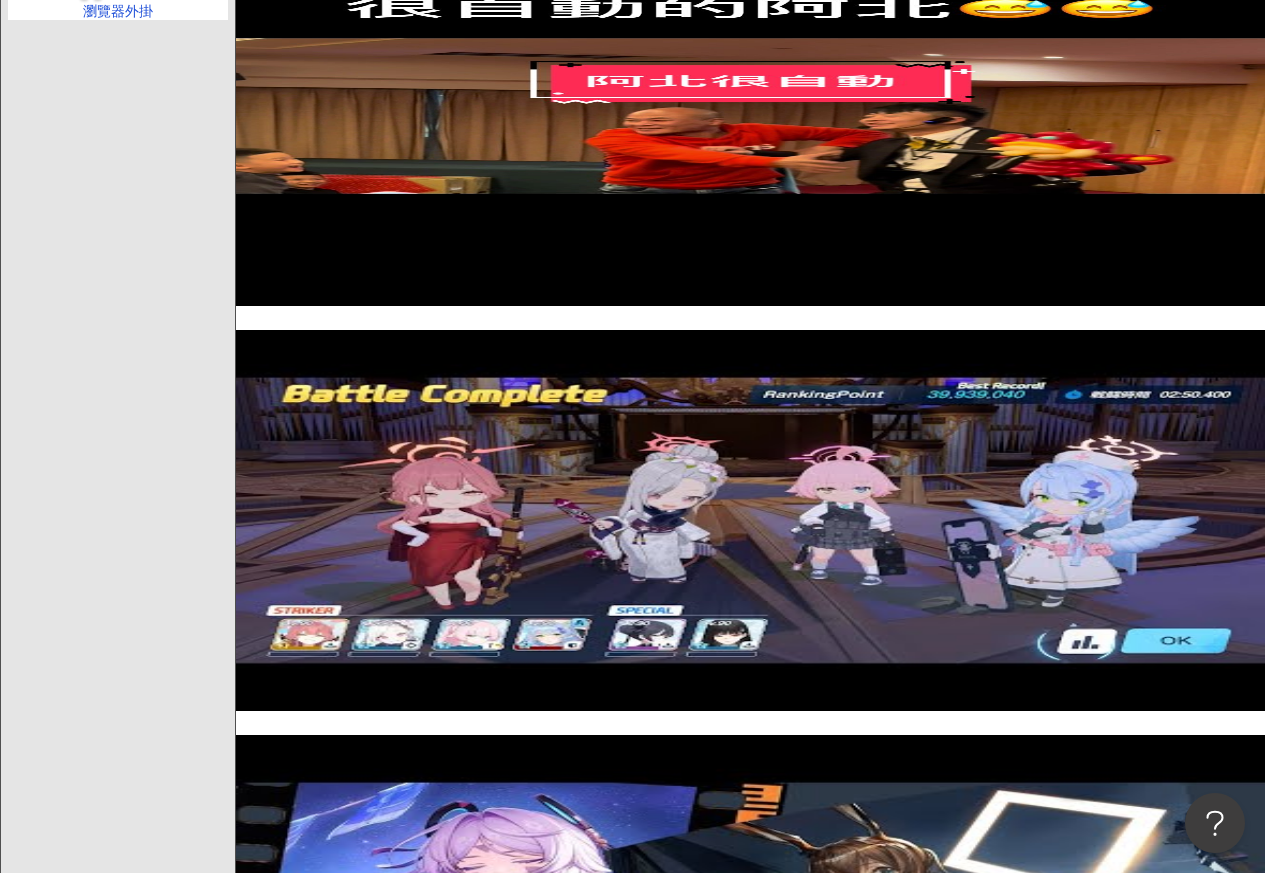 type 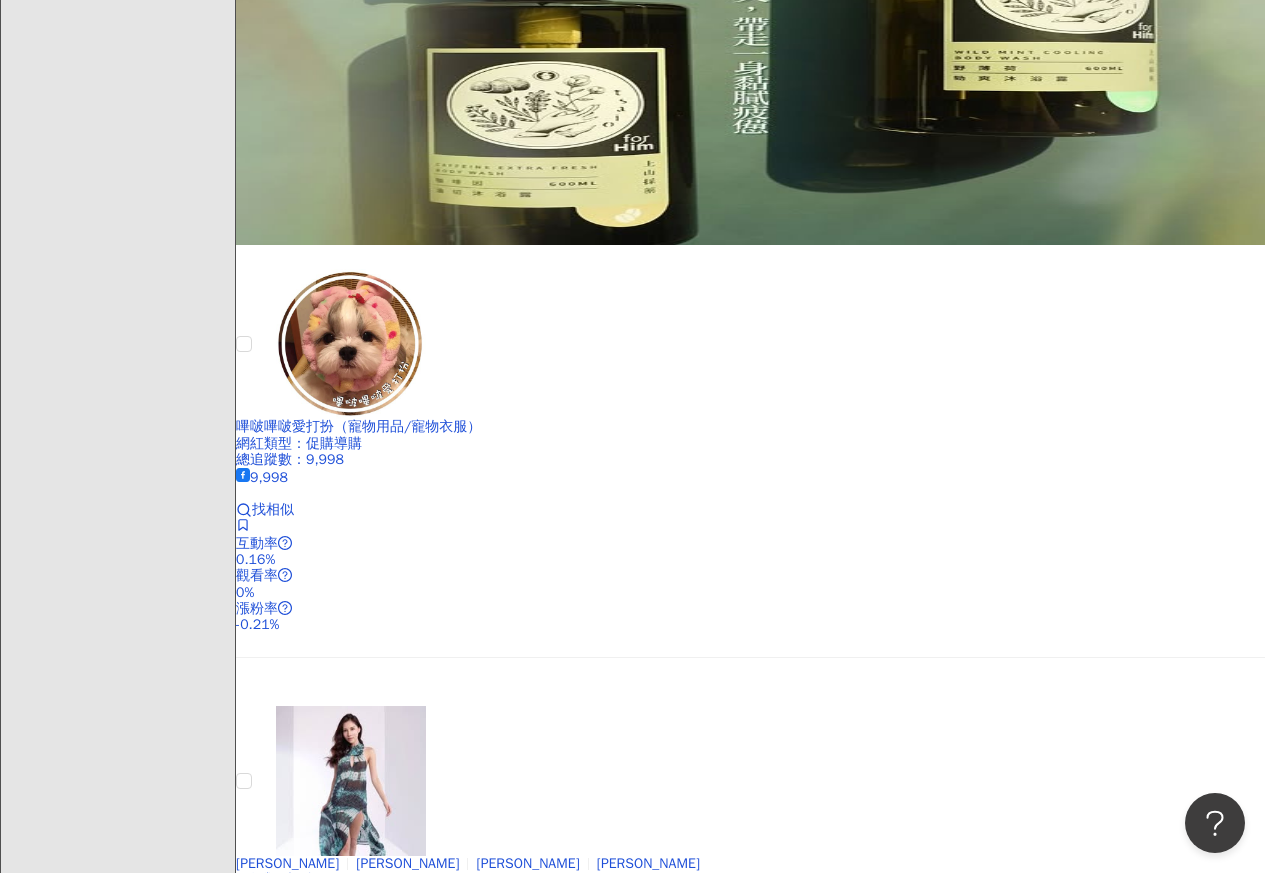 scroll, scrollTop: 73, scrollLeft: 0, axis: vertical 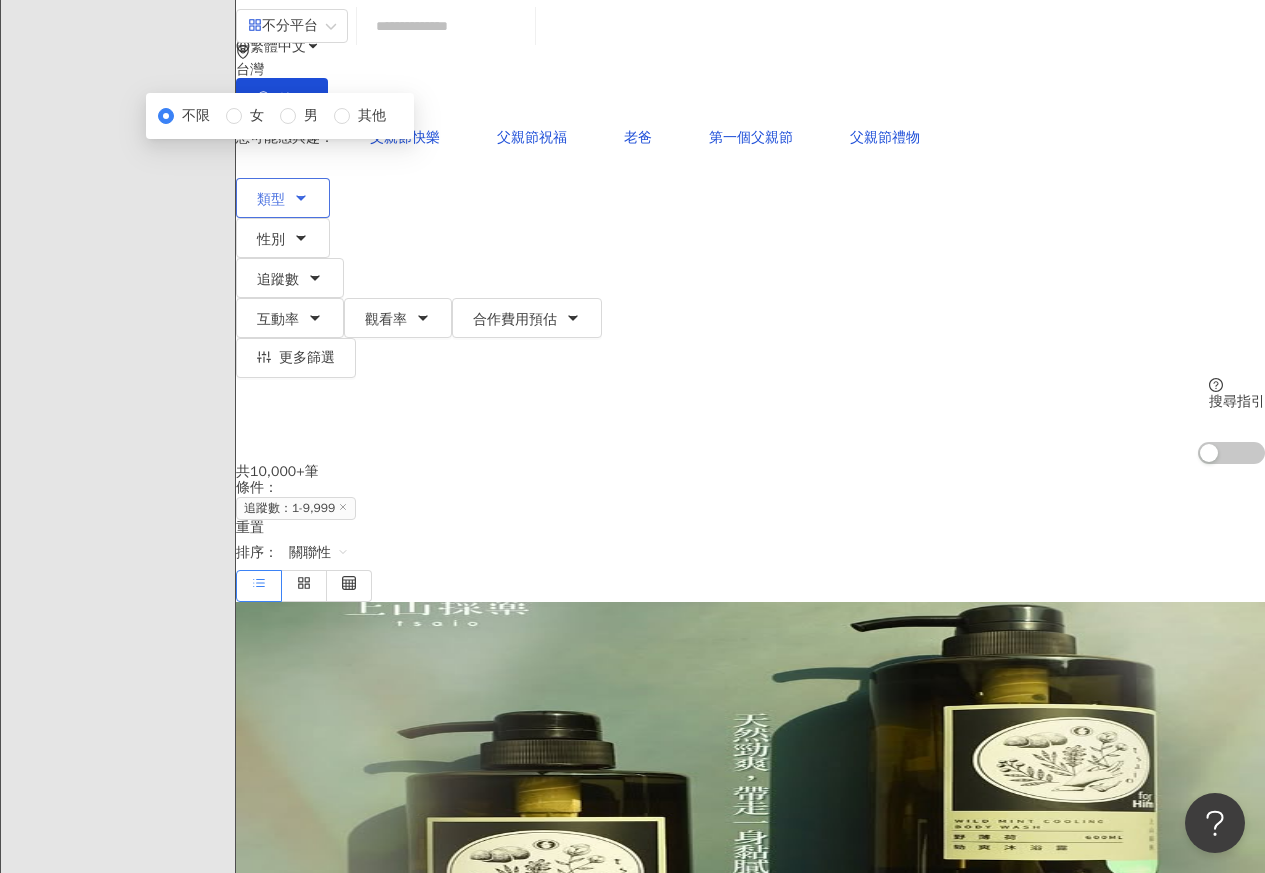 click on "類型" at bounding box center [271, 200] 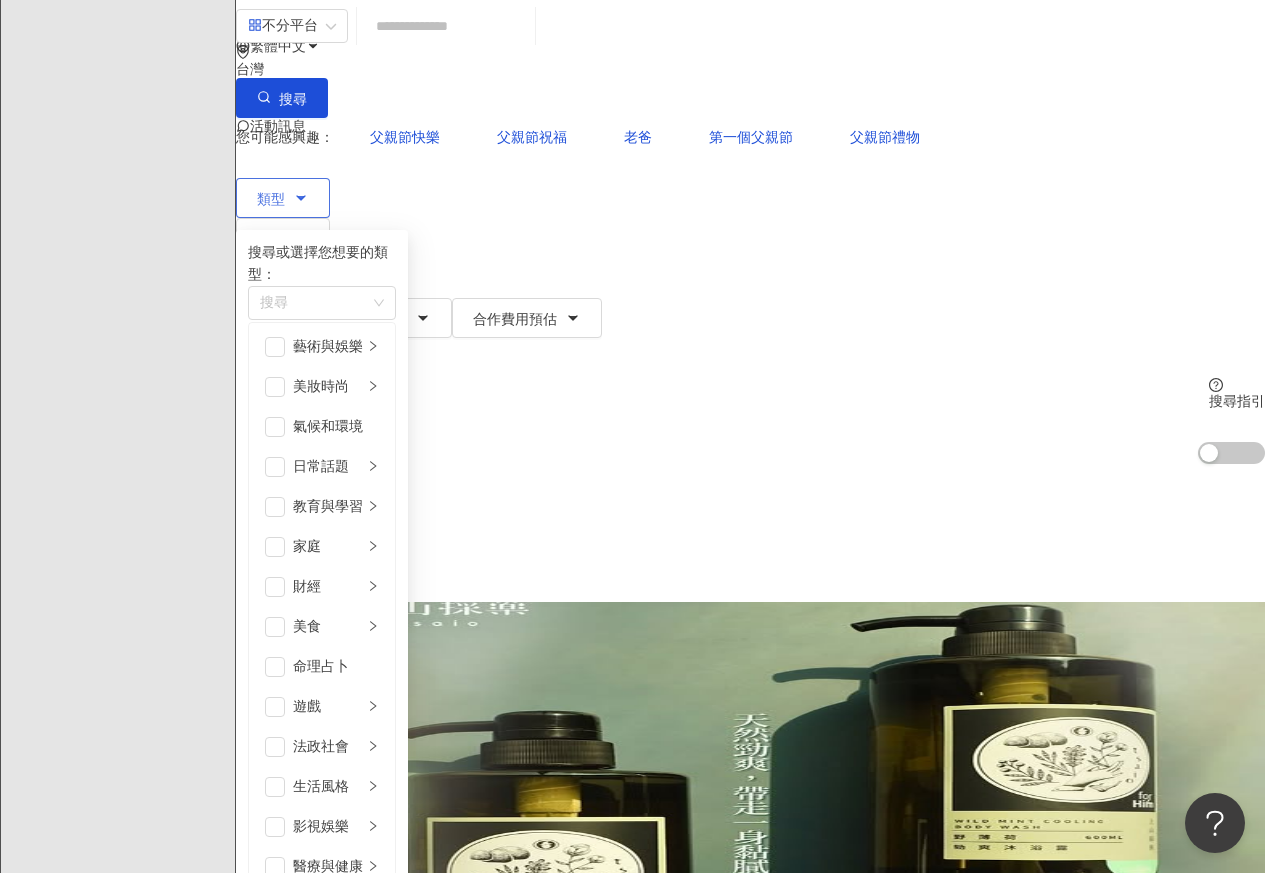 scroll, scrollTop: 0, scrollLeft: 0, axis: both 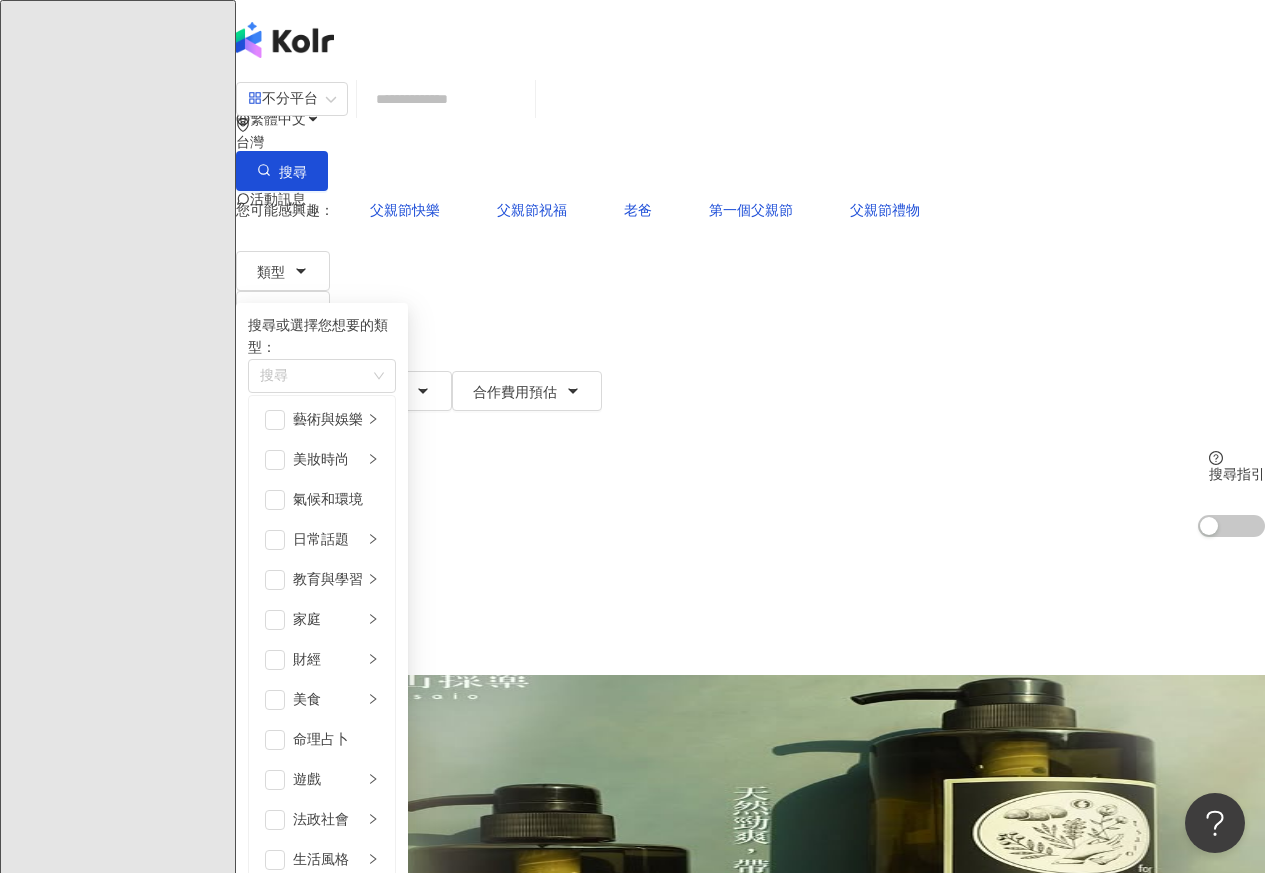 click on "不分平台 台灣 搜尋" at bounding box center (750, 135) 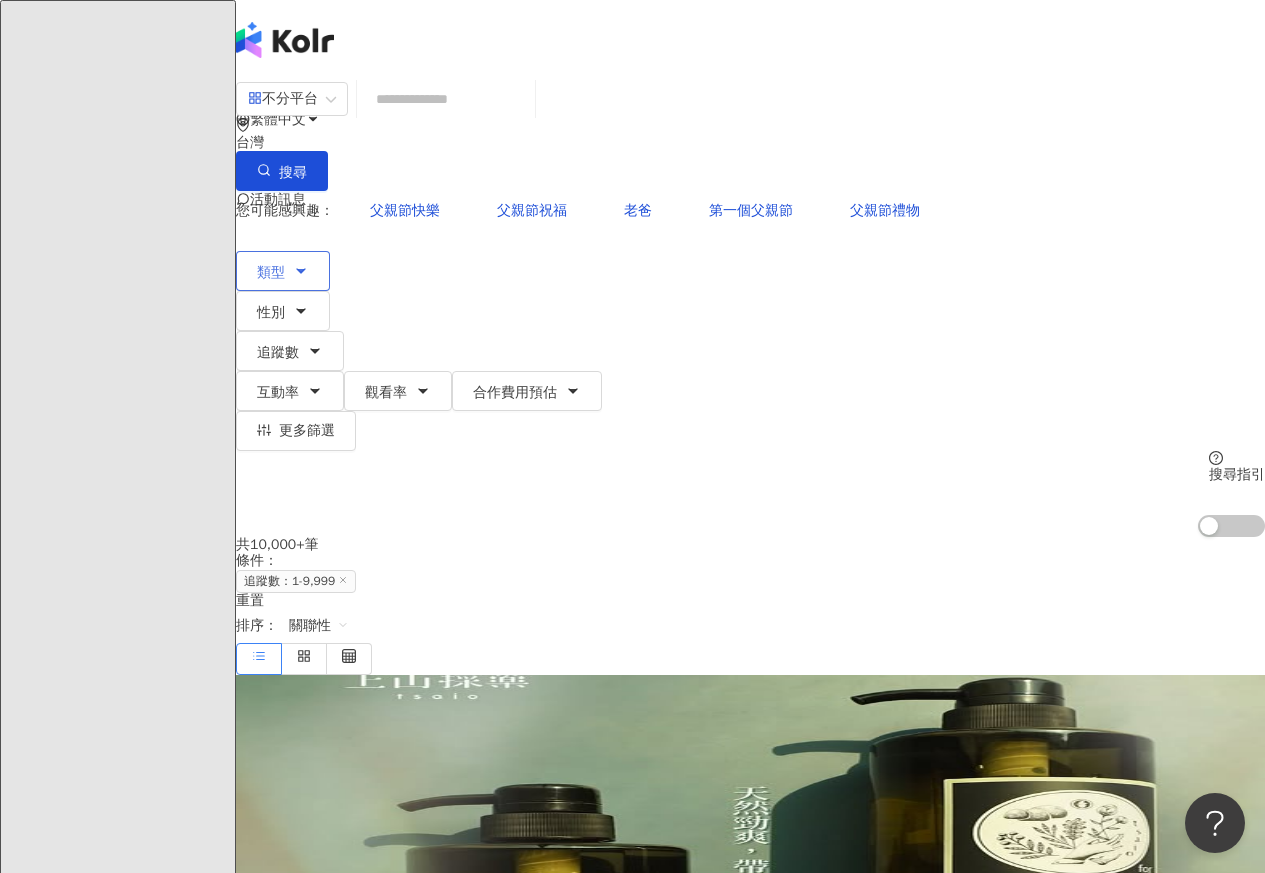 click on "類型" at bounding box center (271, 273) 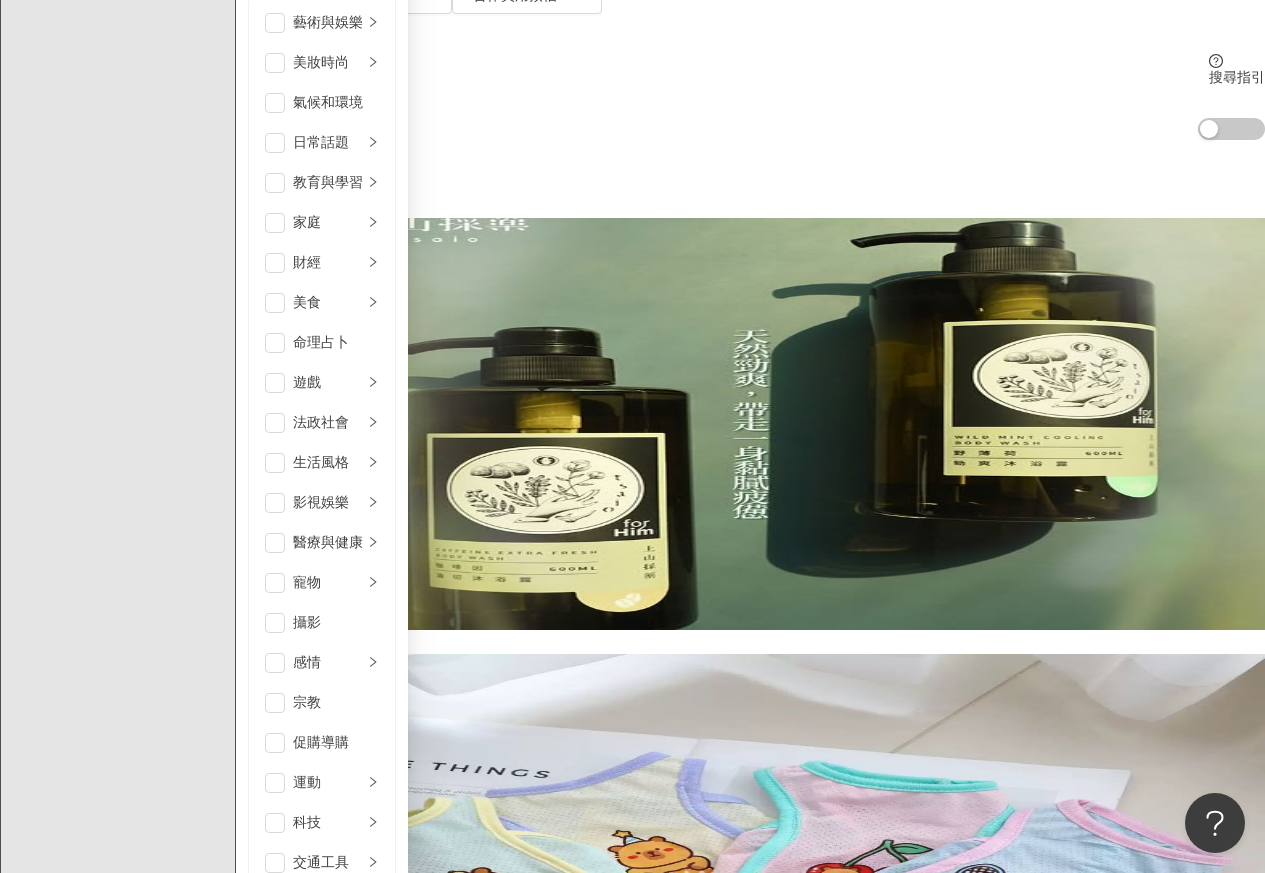 scroll, scrollTop: 480, scrollLeft: 0, axis: vertical 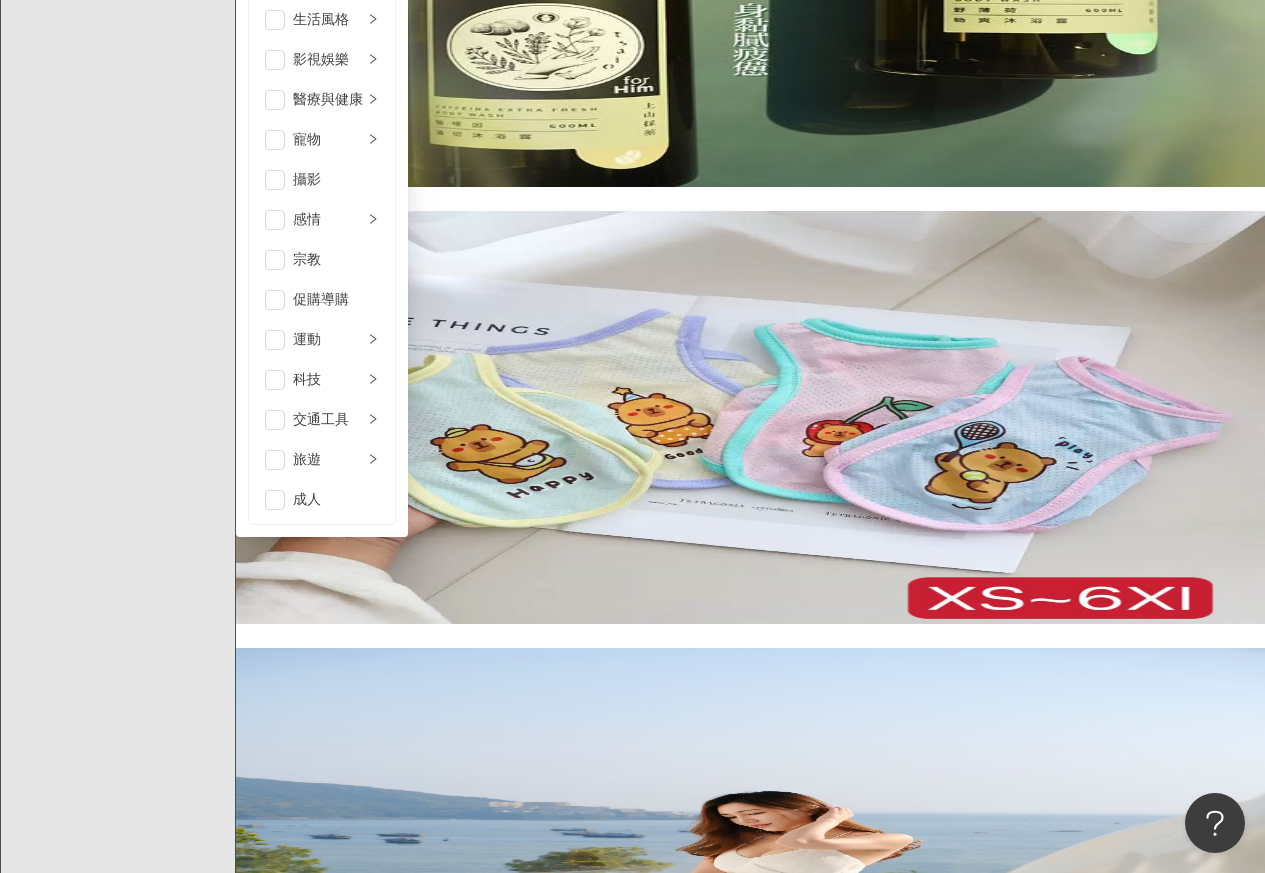 click on "繁體中文 活動訊息" at bounding box center [750, -680] 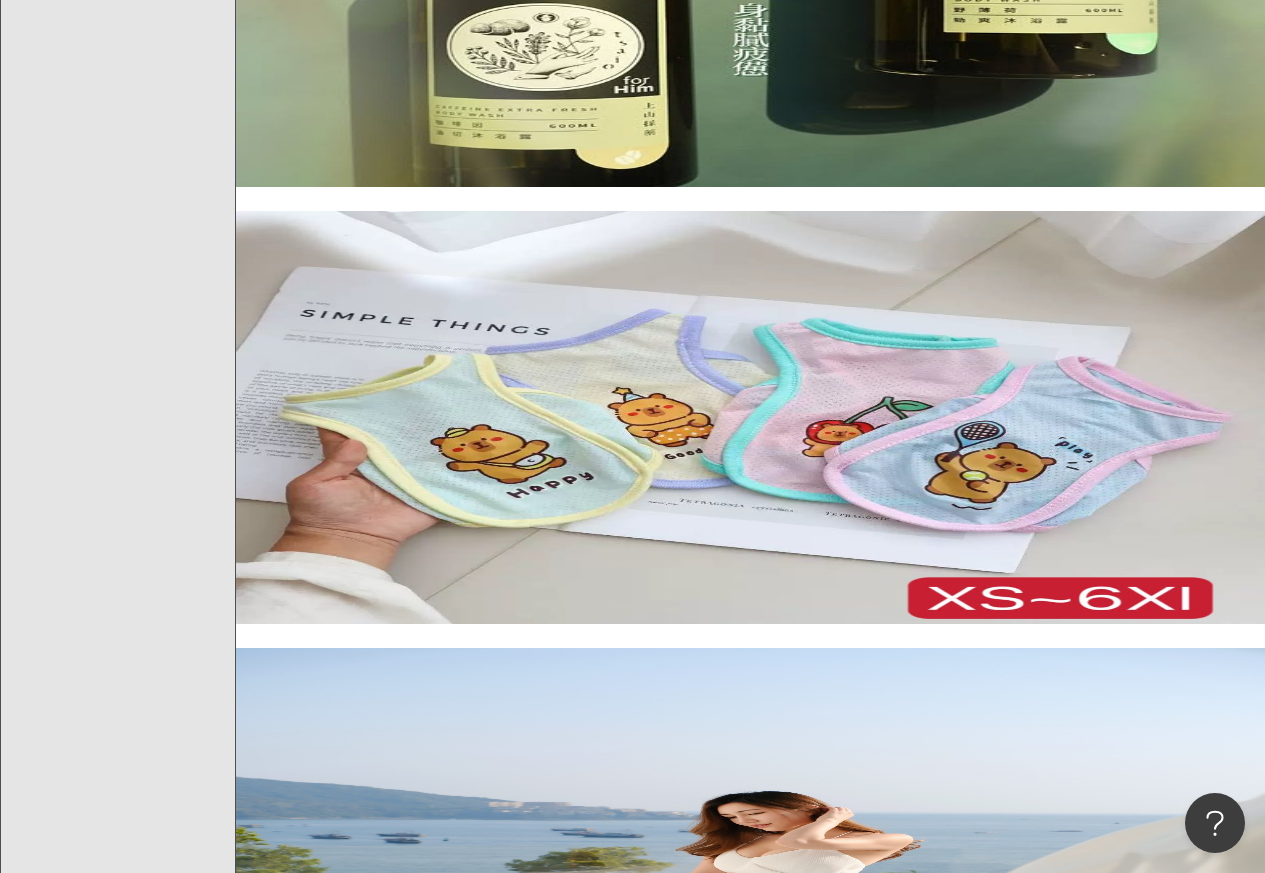 scroll, scrollTop: 0, scrollLeft: 0, axis: both 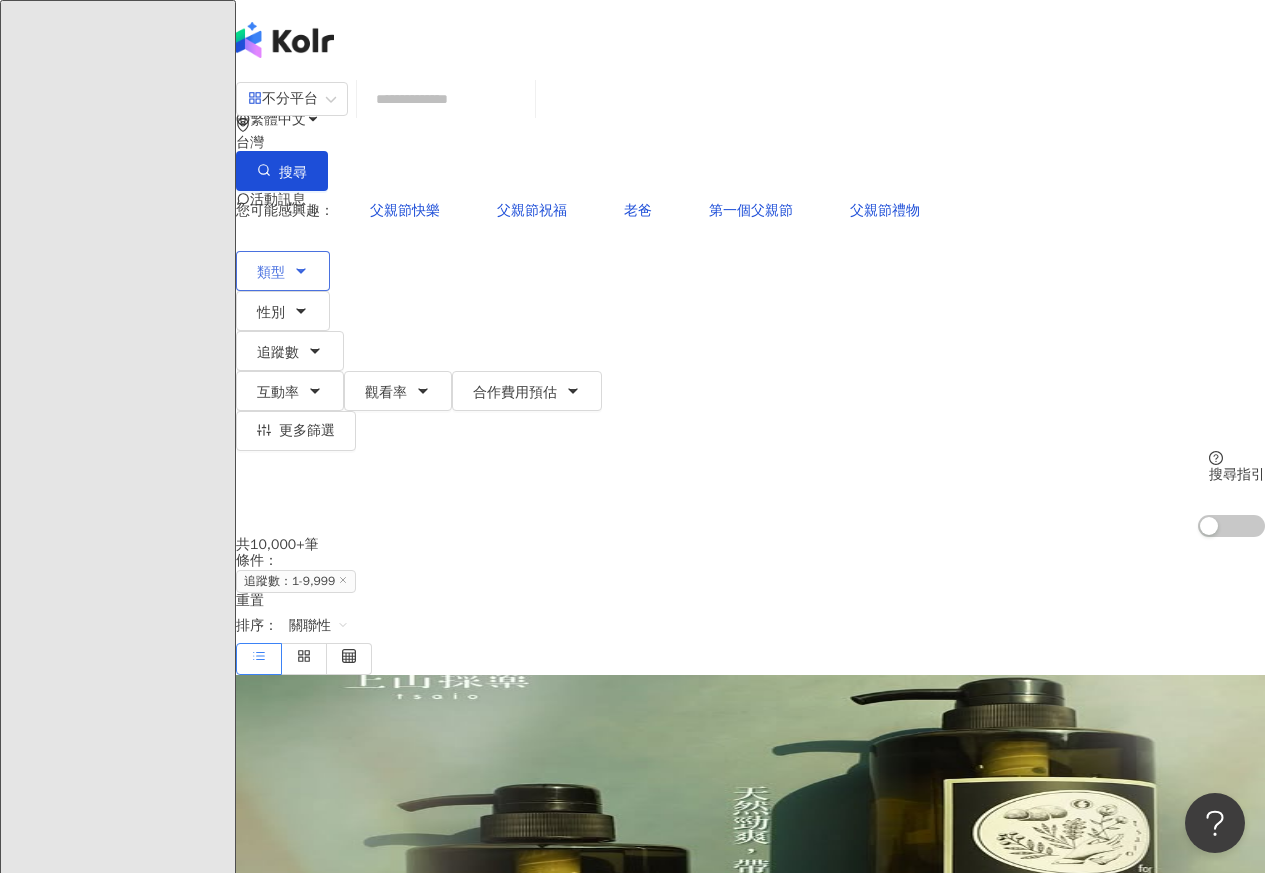 click on "類型" at bounding box center [271, 273] 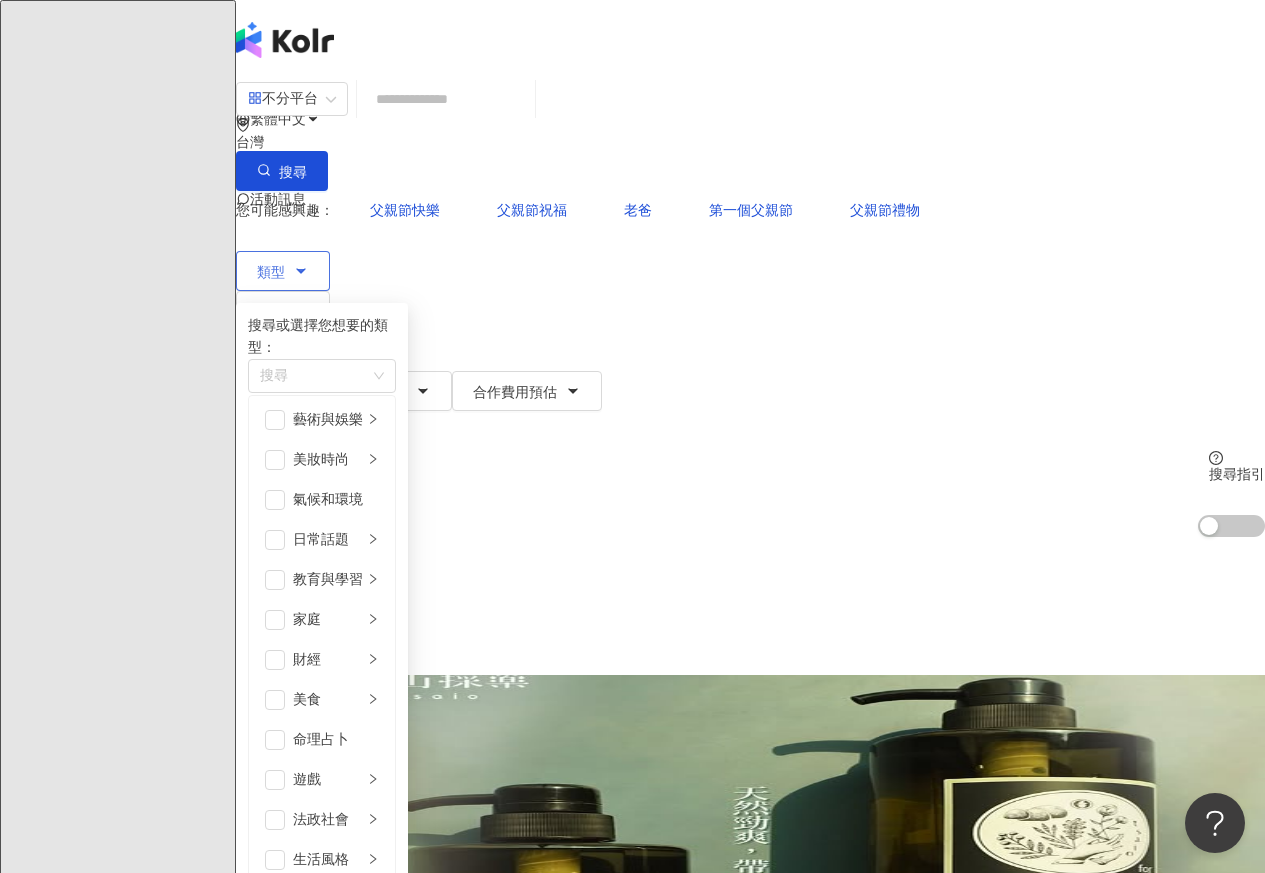 click on "類型 搜尋或選擇您想要的類型：   搜尋 藝術與娛樂 美妝時尚 氣候和環境 日常話題 教育與學習 家庭 財經 美食 命理占卜 遊戲 法政社會 生活風格 影視娛樂 醫療與健康 寵物 攝影 感情 宗教 促購導購 運動 科技 交通工具 旅遊 成人" at bounding box center [283, 271] 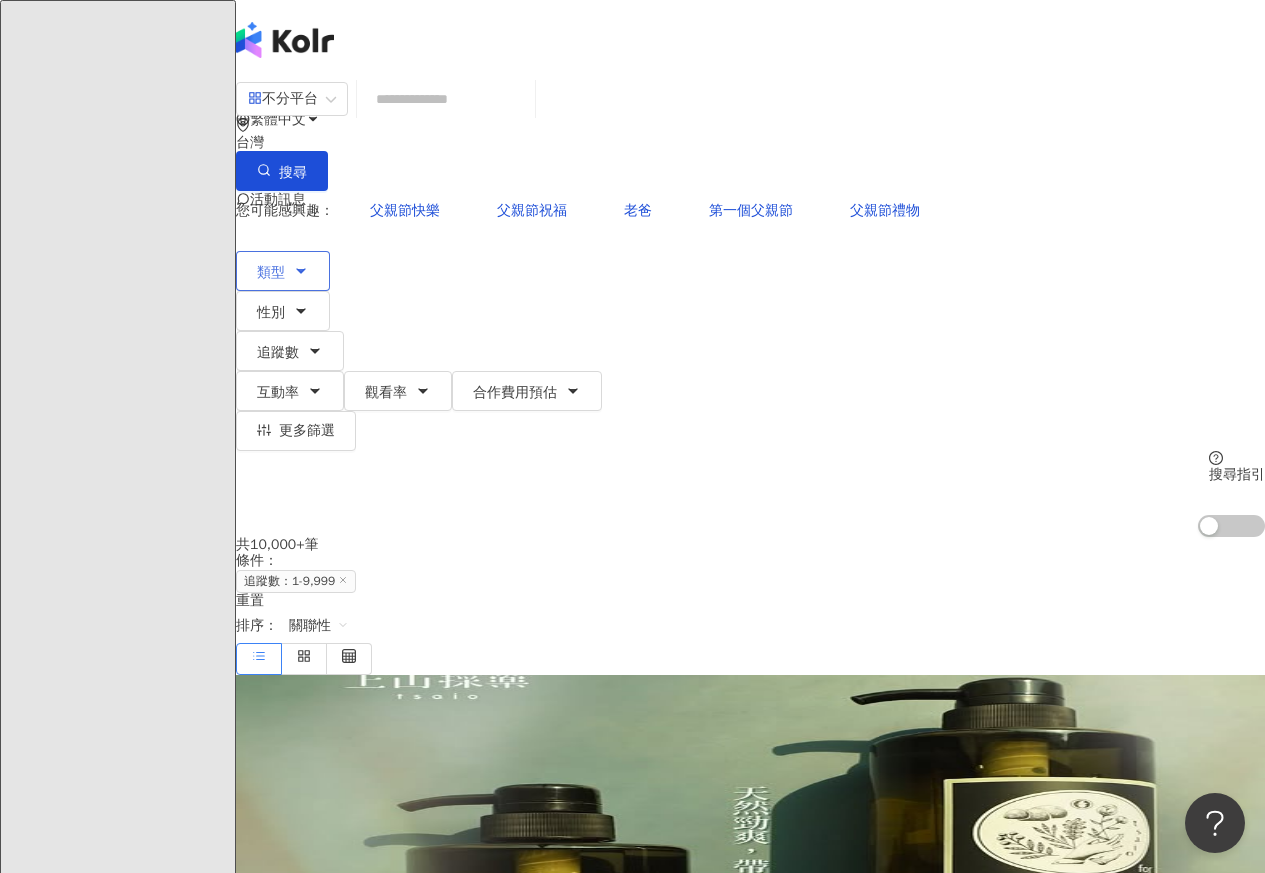 click on "類型" at bounding box center [271, 273] 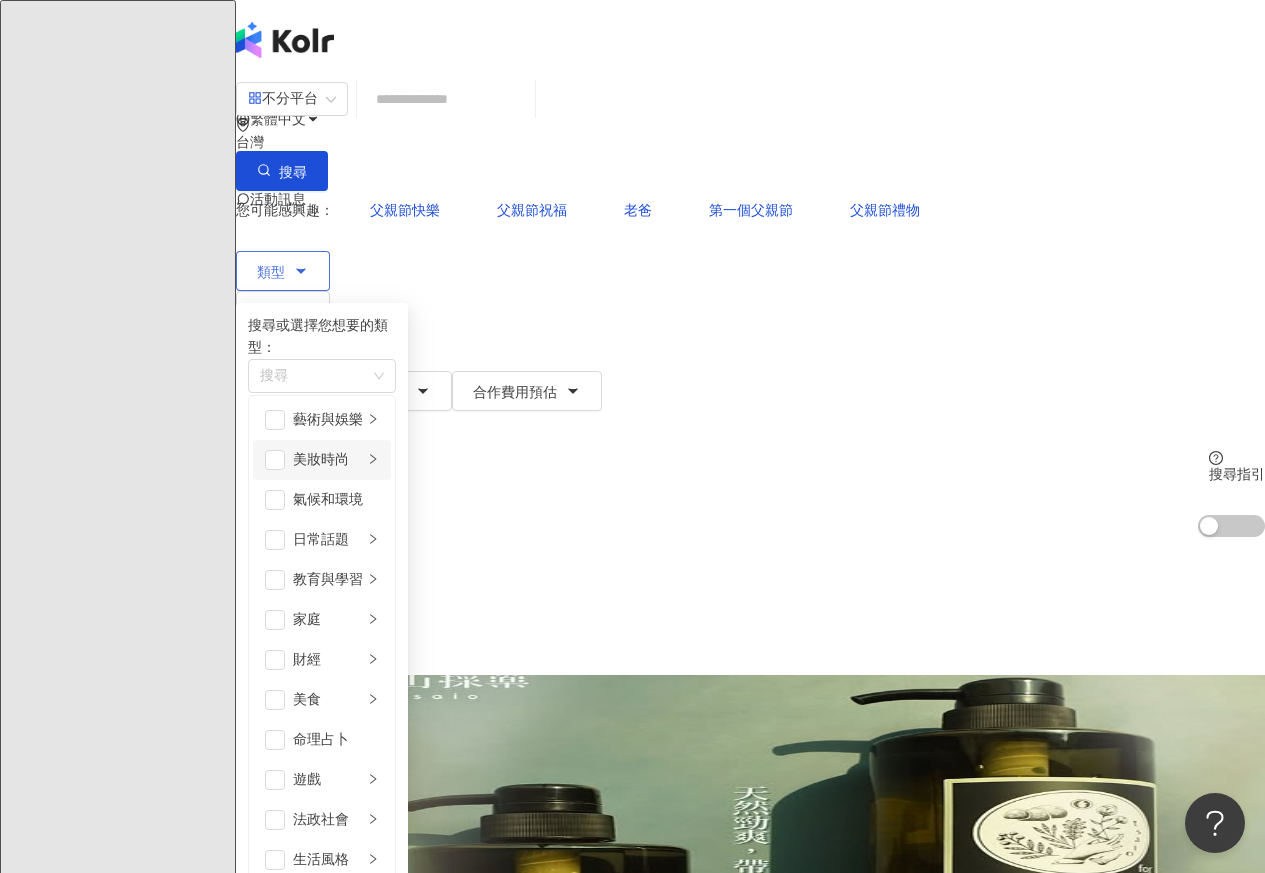 click on "美妝時尚" at bounding box center (322, 460) 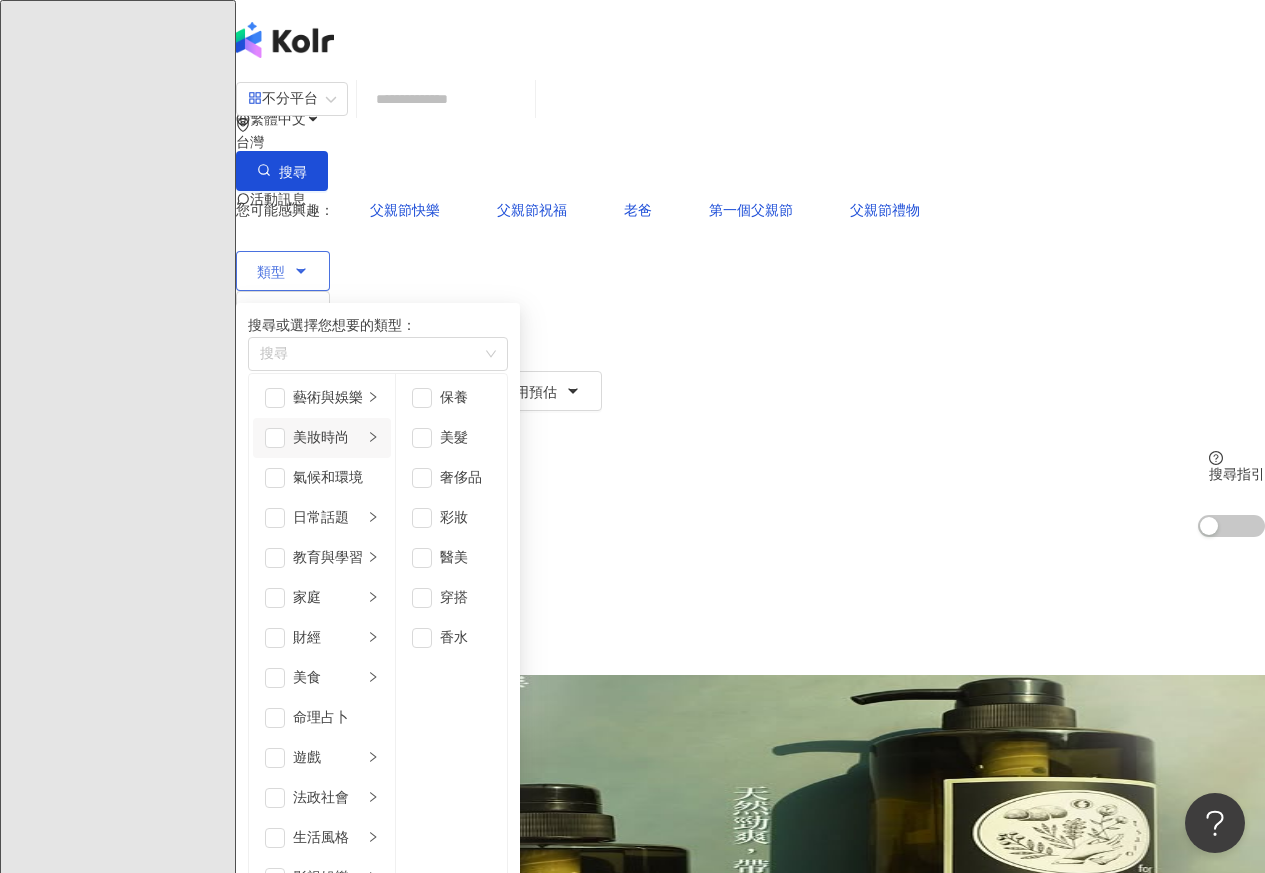 click 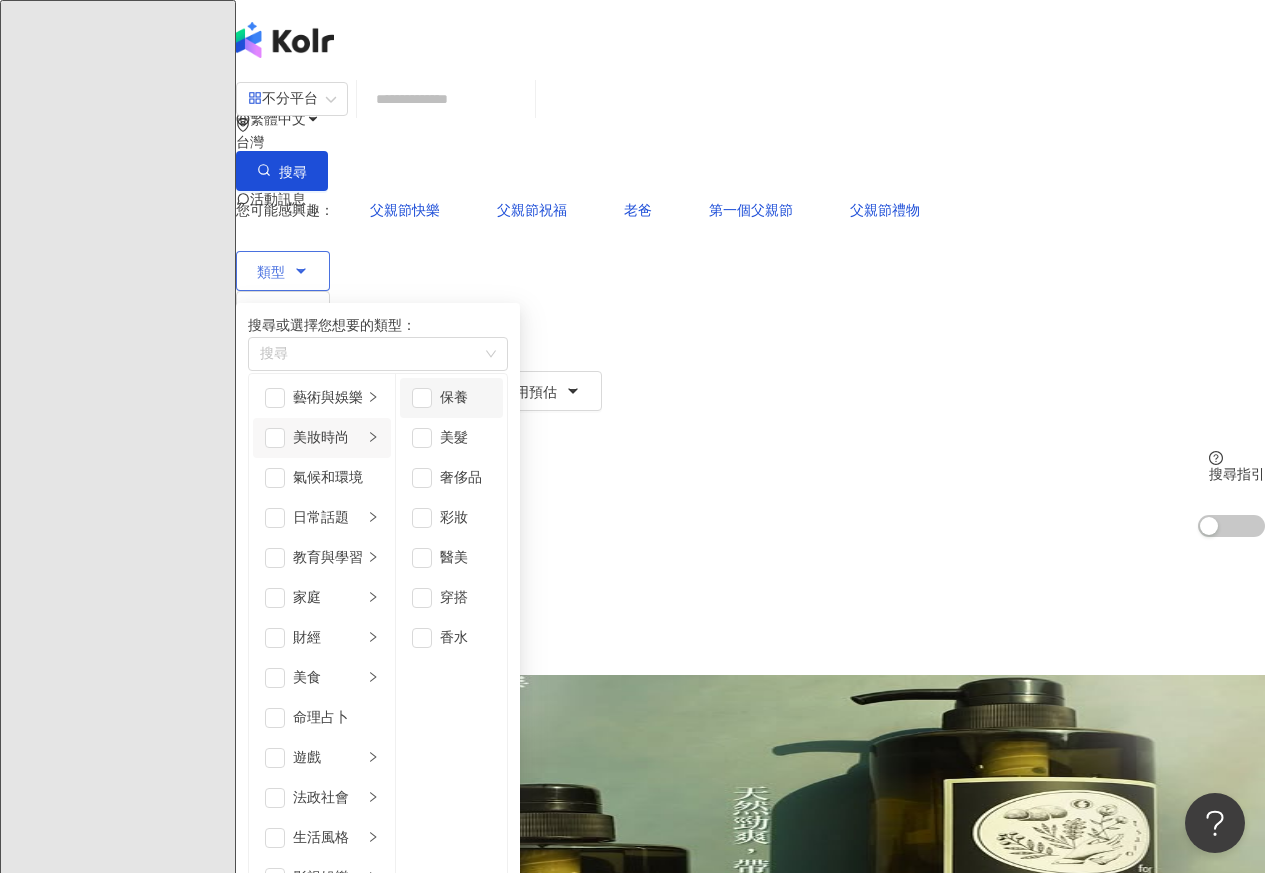 scroll, scrollTop: 12, scrollLeft: 0, axis: vertical 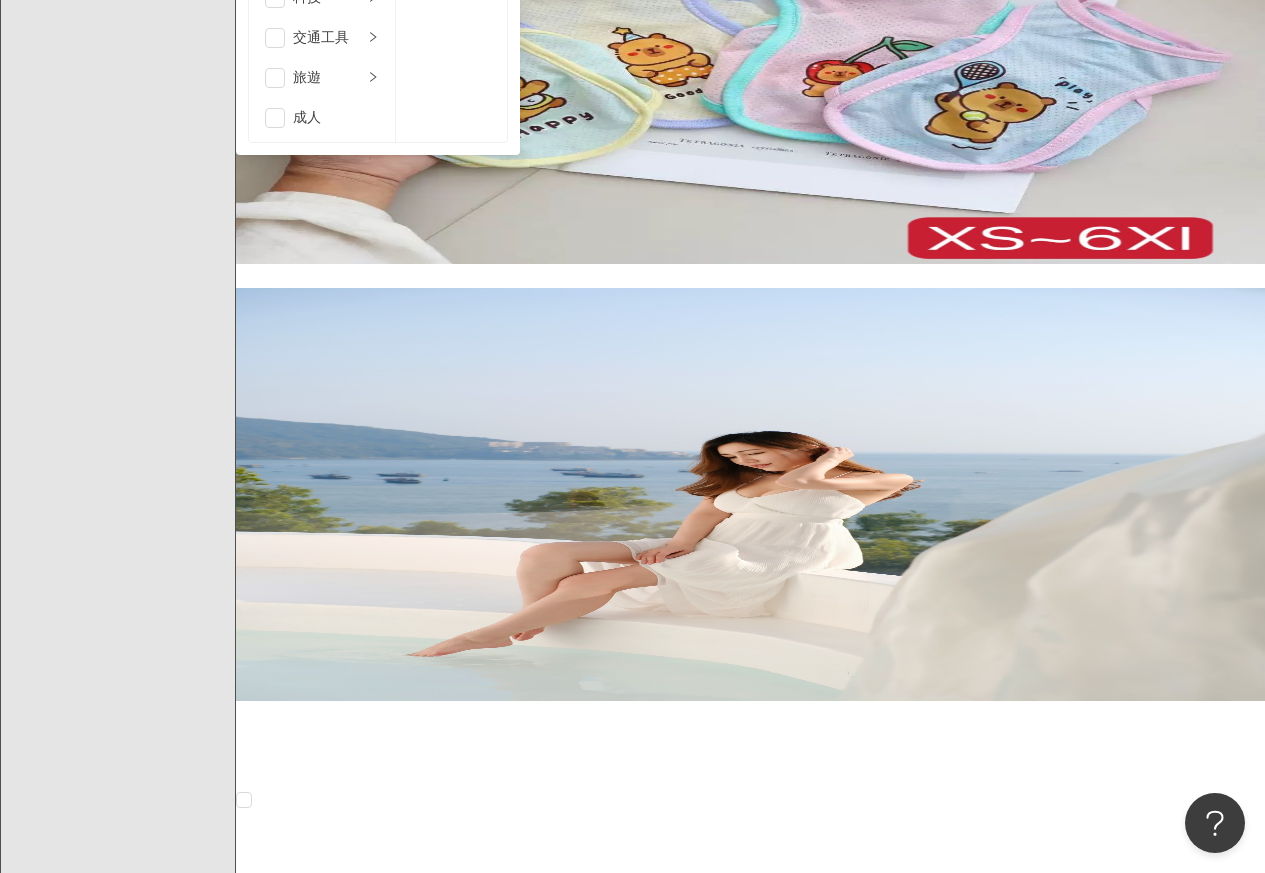 type 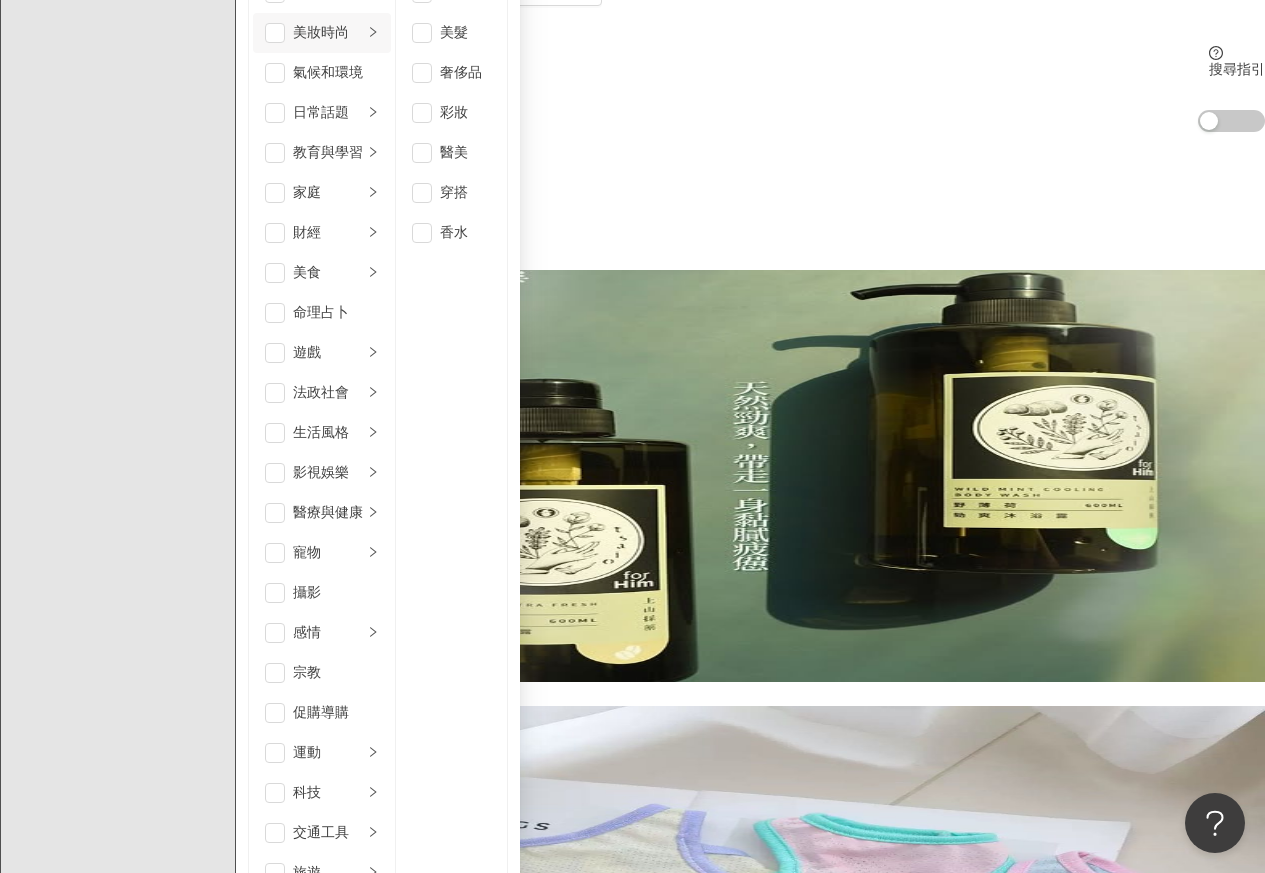 scroll, scrollTop: 0, scrollLeft: 0, axis: both 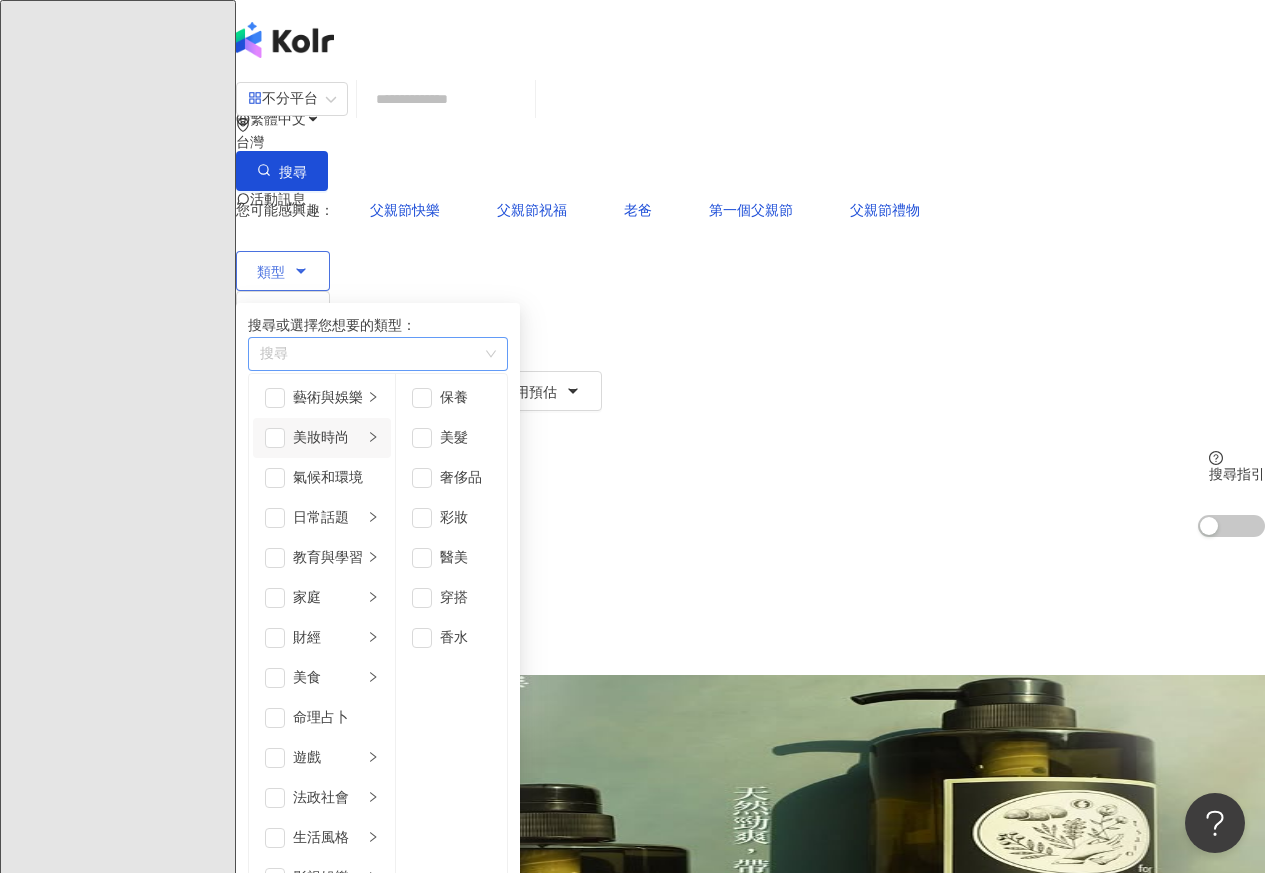 click at bounding box center [367, 353] 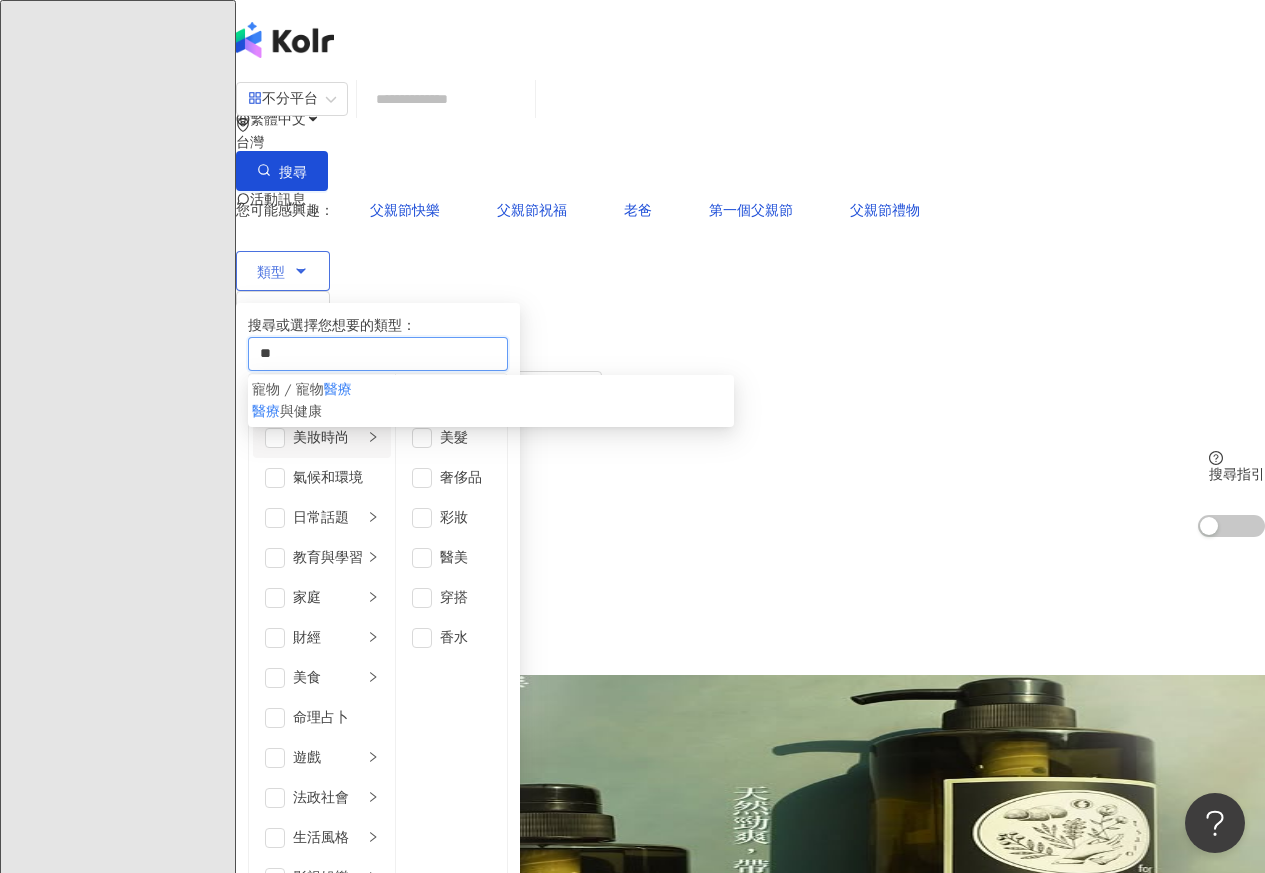 type on "**" 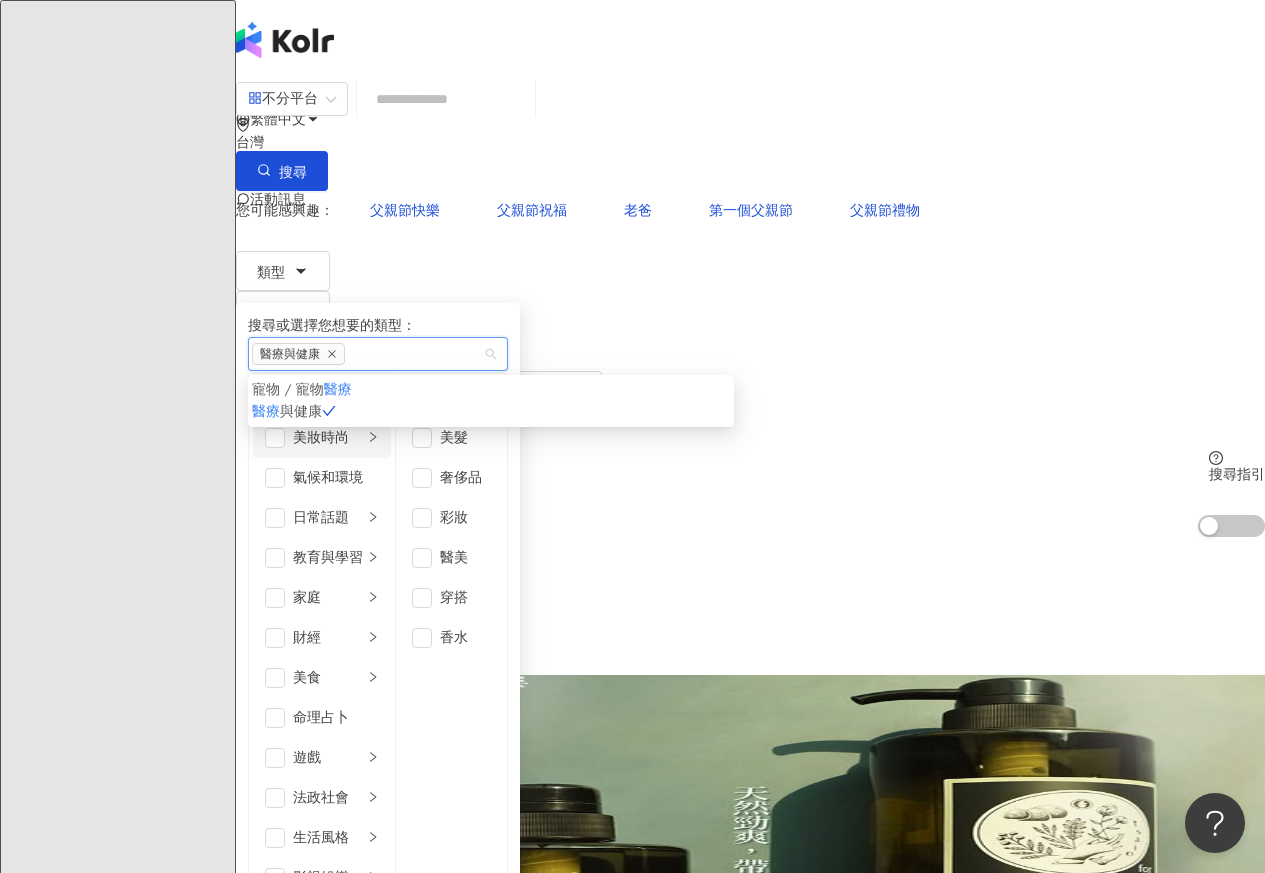 click on "共  10,000+  筆 條件 ： 追蹤數：1-9,999 重置 排序： 關聯性 tsaiotw 網紅類型 ： 登山攀岩  ·  彩妝  ·  保養 總追蹤數 ： 9,998 9,998 找相似 互動率 0.23% 觀看率 17.8% 漲粉率 1.53% 嗶啵嗶啵愛打扮（寵物用品/寵物衣服） 網紅類型 ： 促購導購 總追蹤數 ： 9,998 9,998 找相似 互動率 0.16% 觀看率 0% 漲粉率 -0.21% Carmen Chan 嘉嘉 Carmen Chan 嘉嘉 陳嘉嘉 網紅類型 ： 無 總追蹤數 ： 9,995 9,995 找相似 互動率 0% 觀看率 0% 漲粉率 -0.39% 貧窮貴婦小愛的吃喝玩樂育兒日記 小愛 網紅類型 ： 美食  ·  旅遊 總追蹤數 ： 9,994 9,994 找相似 互動率 0.14% 觀看率 0% 漲粉率 -0.17% 𝐘𝐢𝐧𝐠 ꕤ*.ﾟ 網紅類型 ： 日常話題  ·  家庭 總追蹤數 ： 9,994 未公開 9,994 互動率 6.74% 觀看率 0% 漲粉率 16.8% 司先生 floyd_si 網紅類型 ： 流行音樂 總追蹤數 ： 9,993 9,993 找相似 互動率 0% 觀看率 0% 漲粉率 -1.13% wsn_9223 網紅類型" at bounding box center [750, 3646] 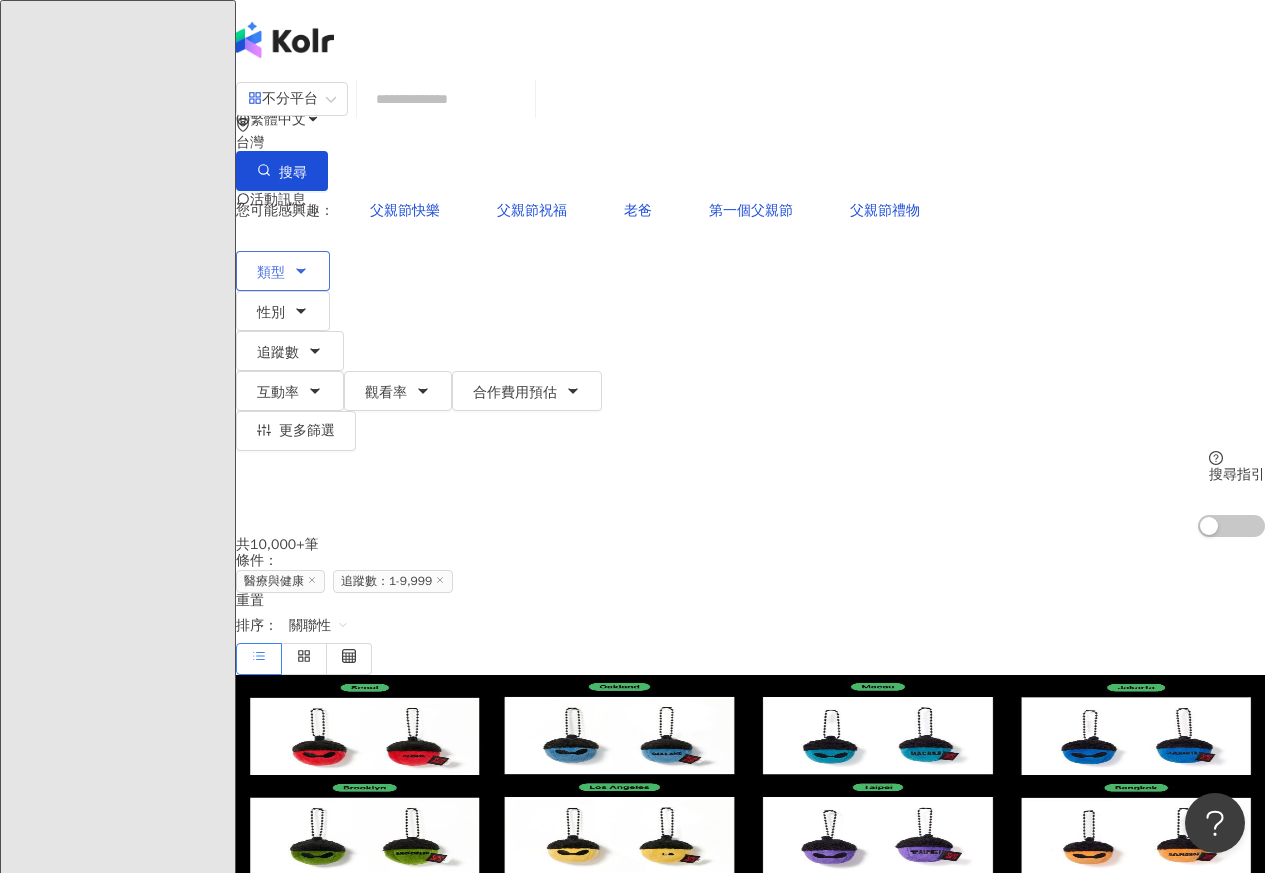 click on "類型" at bounding box center [271, 273] 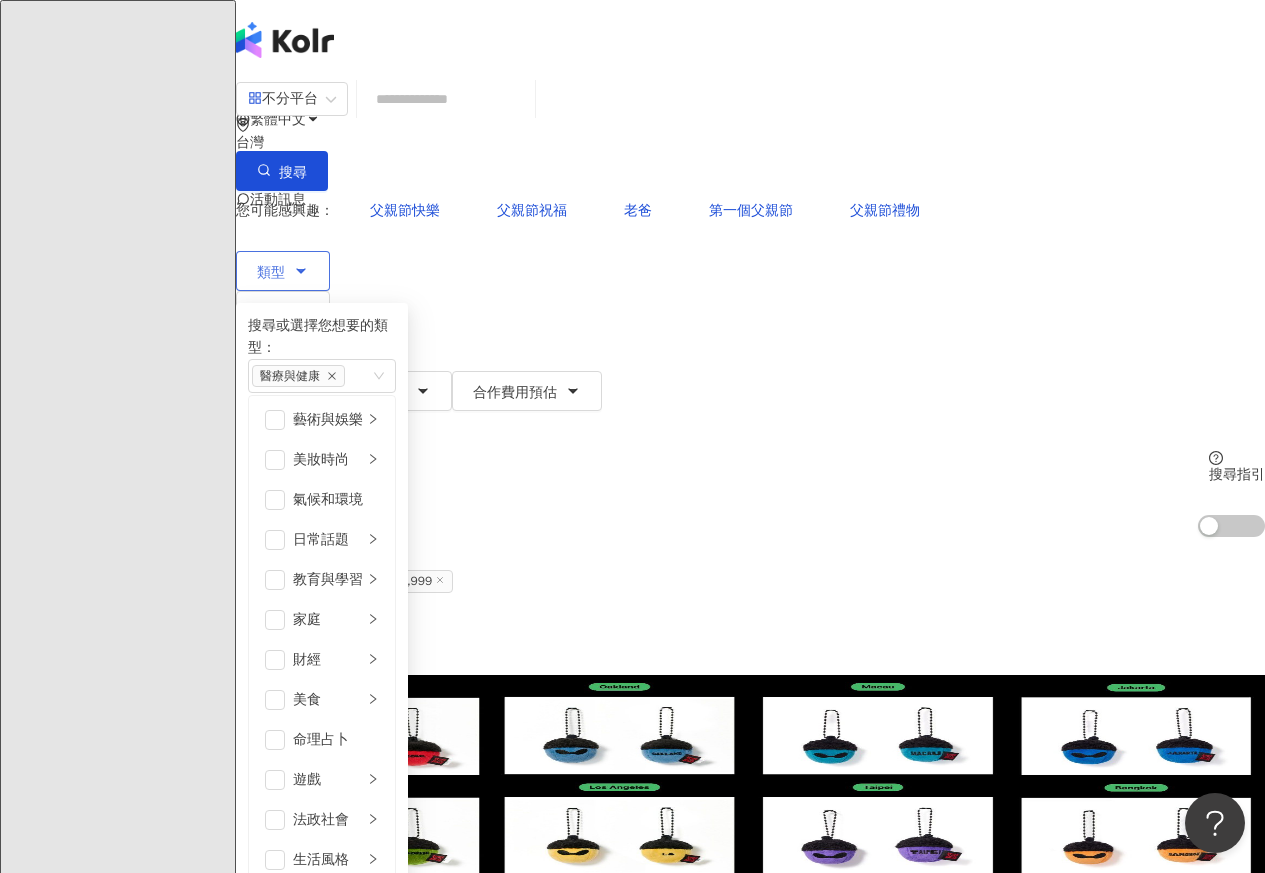 click on "藝術與娛樂 美妝時尚 氣候和環境 日常話題 教育與學習 家庭 財經 美食 命理占卜 遊戲 法政社會 生活風格 影視娛樂 醫療與健康 寵物 攝影 感情 宗教 促購導購 運動 科技 交通工具 旅遊 成人" at bounding box center (322, 880) 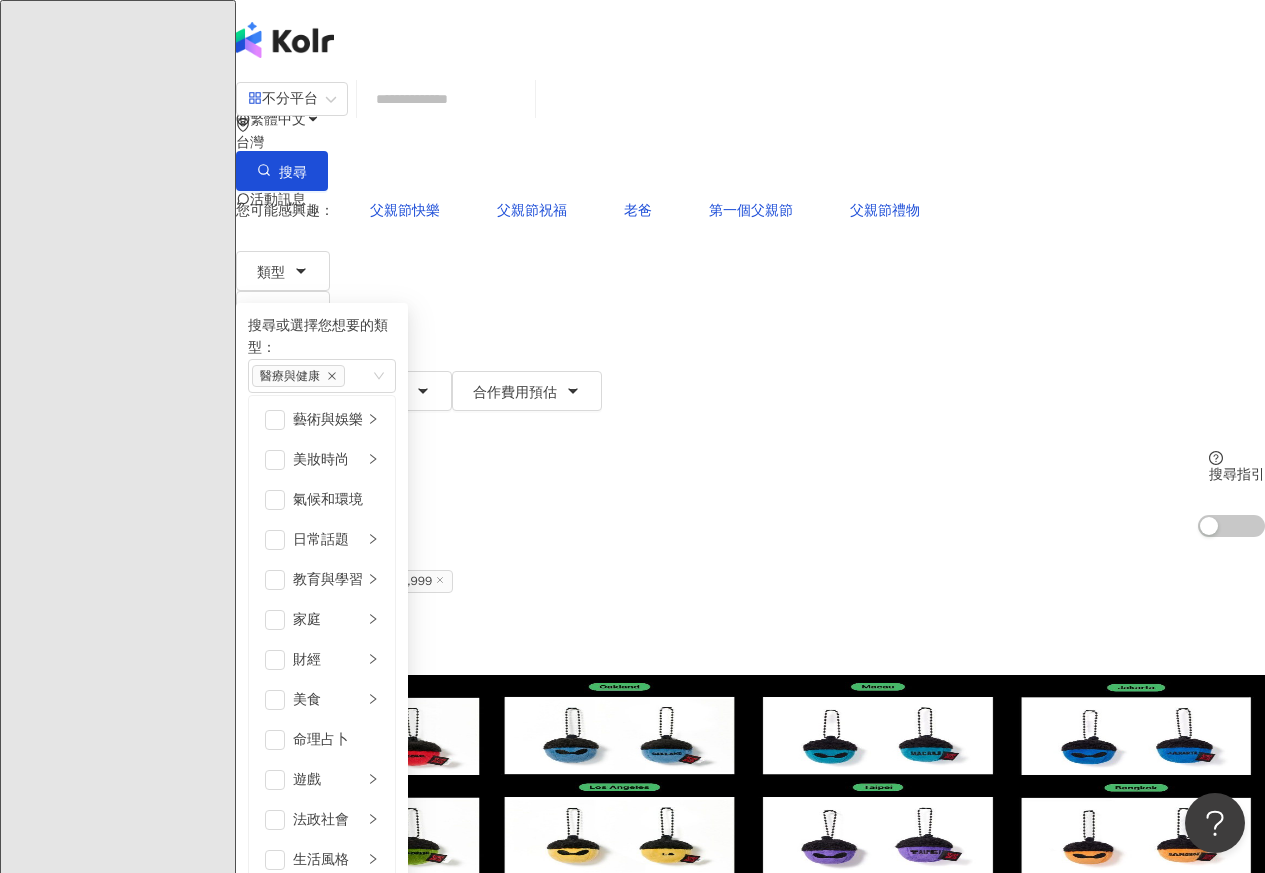 click on "繁體中文 活動訊息" at bounding box center (750, 160) 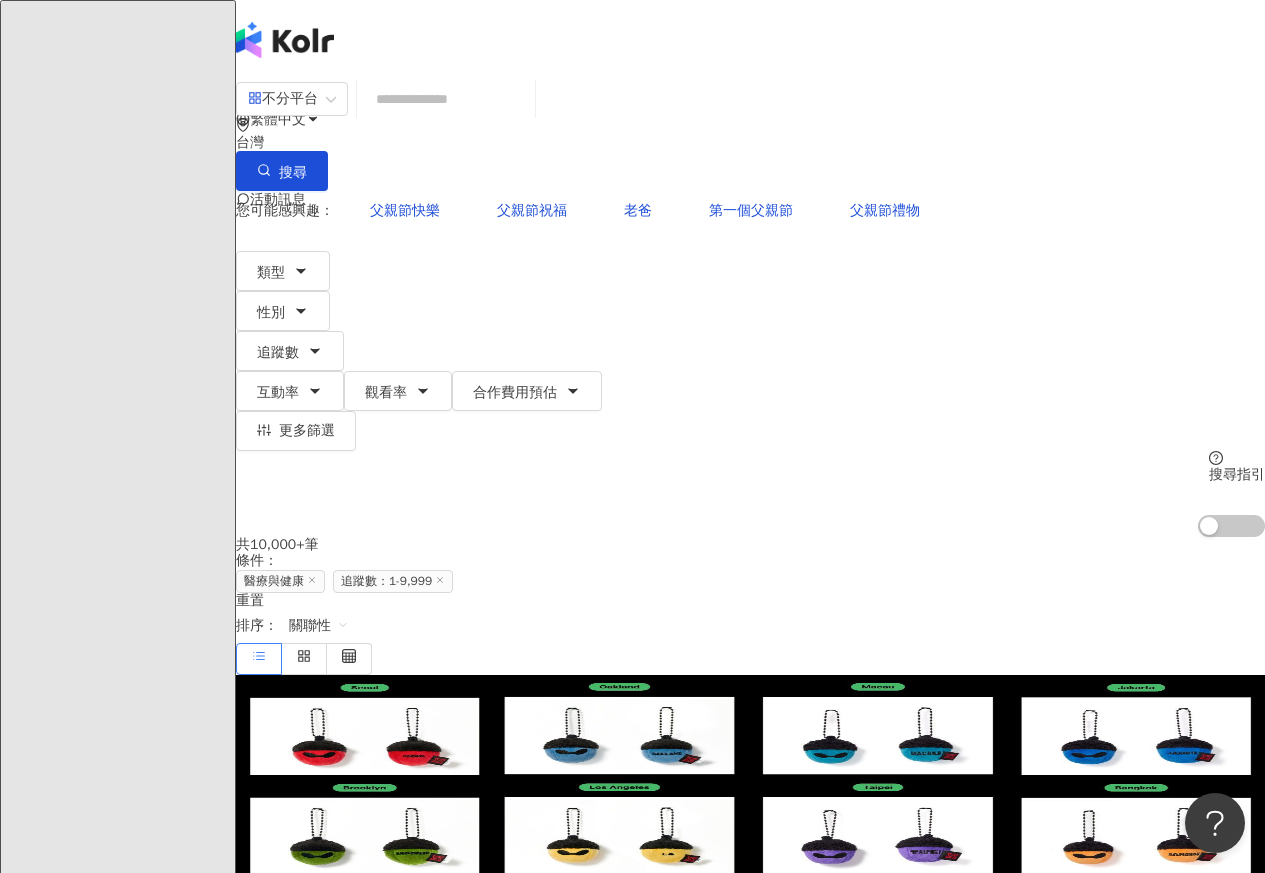 click on "S2S613" at bounding box center (261, 832) 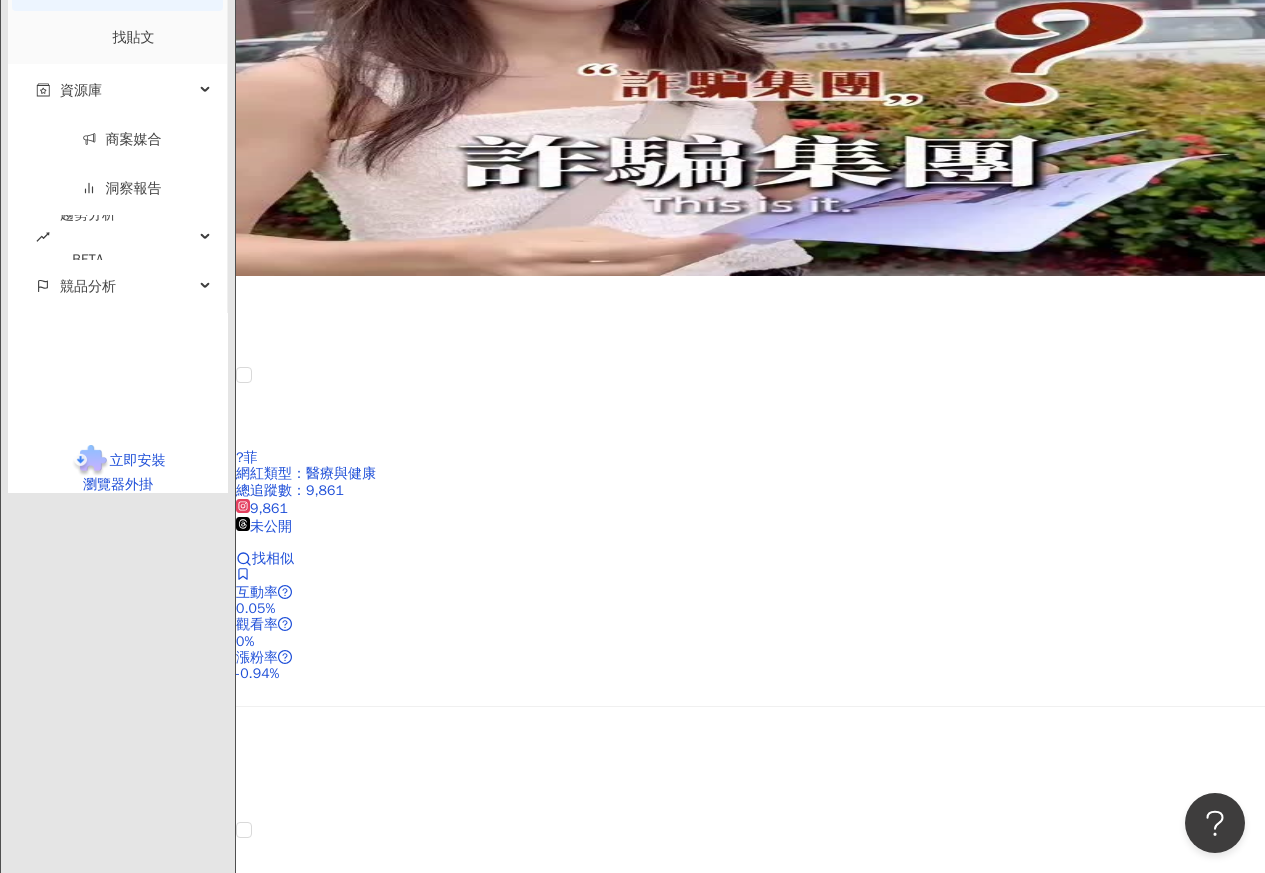 scroll, scrollTop: 3240, scrollLeft: 0, axis: vertical 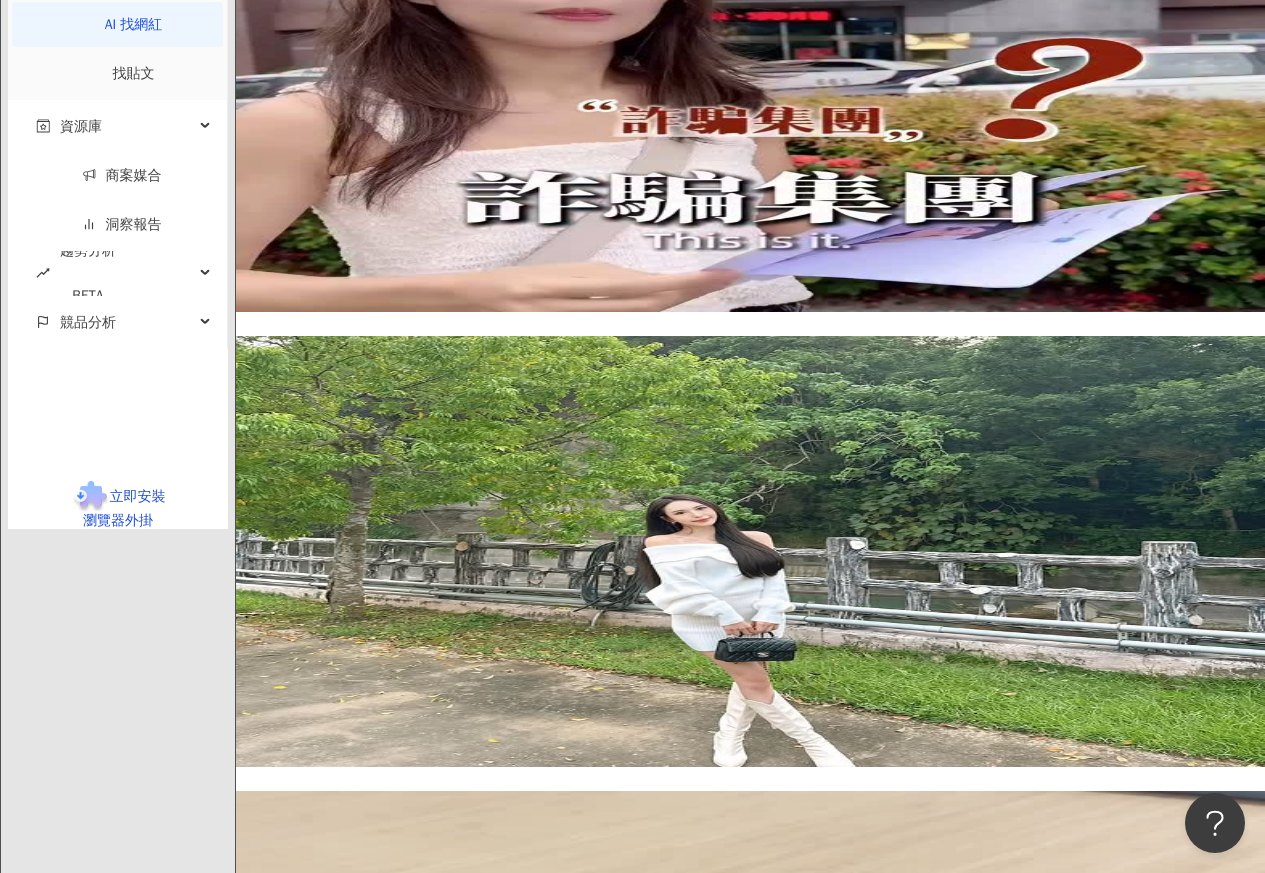 click on "上一頁 1 / 889 頁 下一頁 找不到網紅？ 回報建立" at bounding box center [750, 2559] 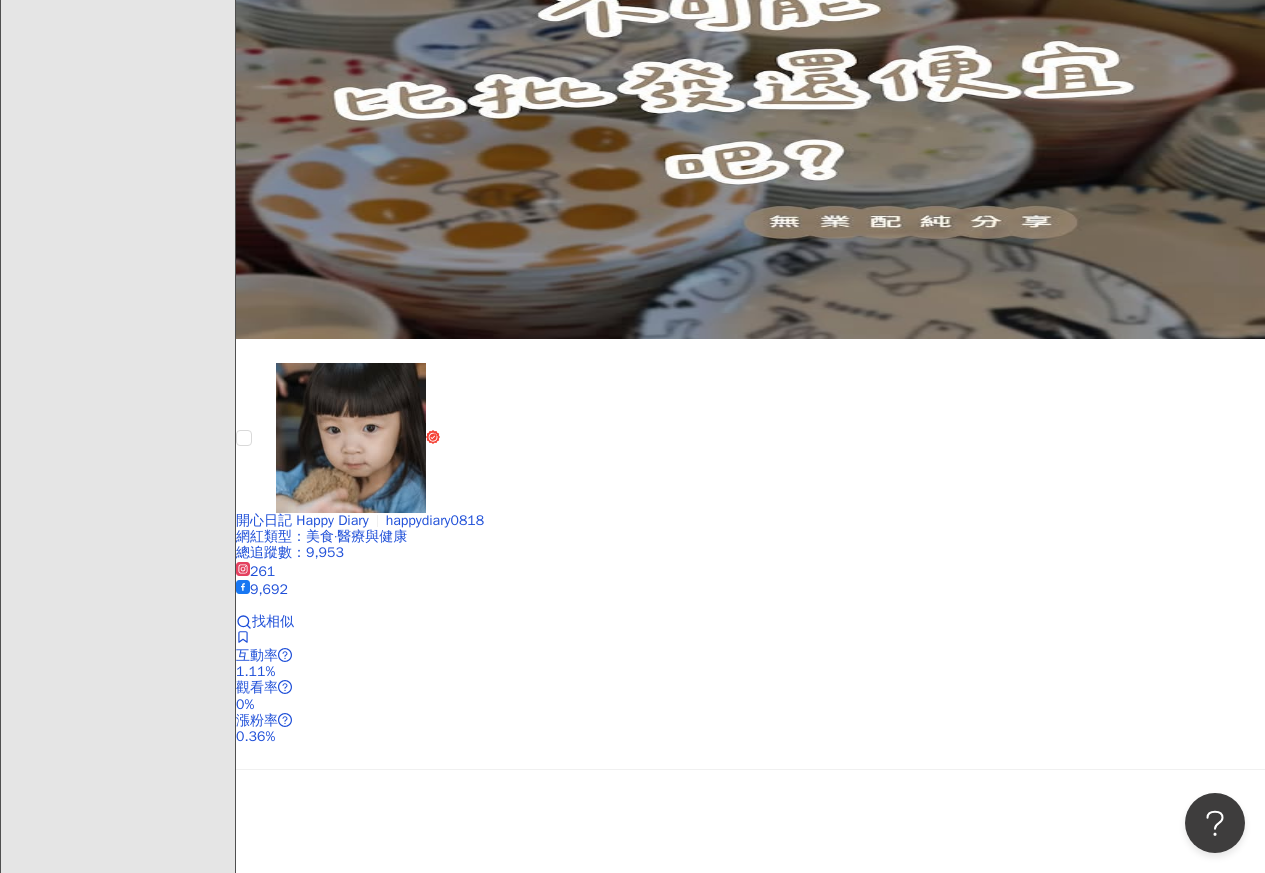 scroll, scrollTop: 3326, scrollLeft: 0, axis: vertical 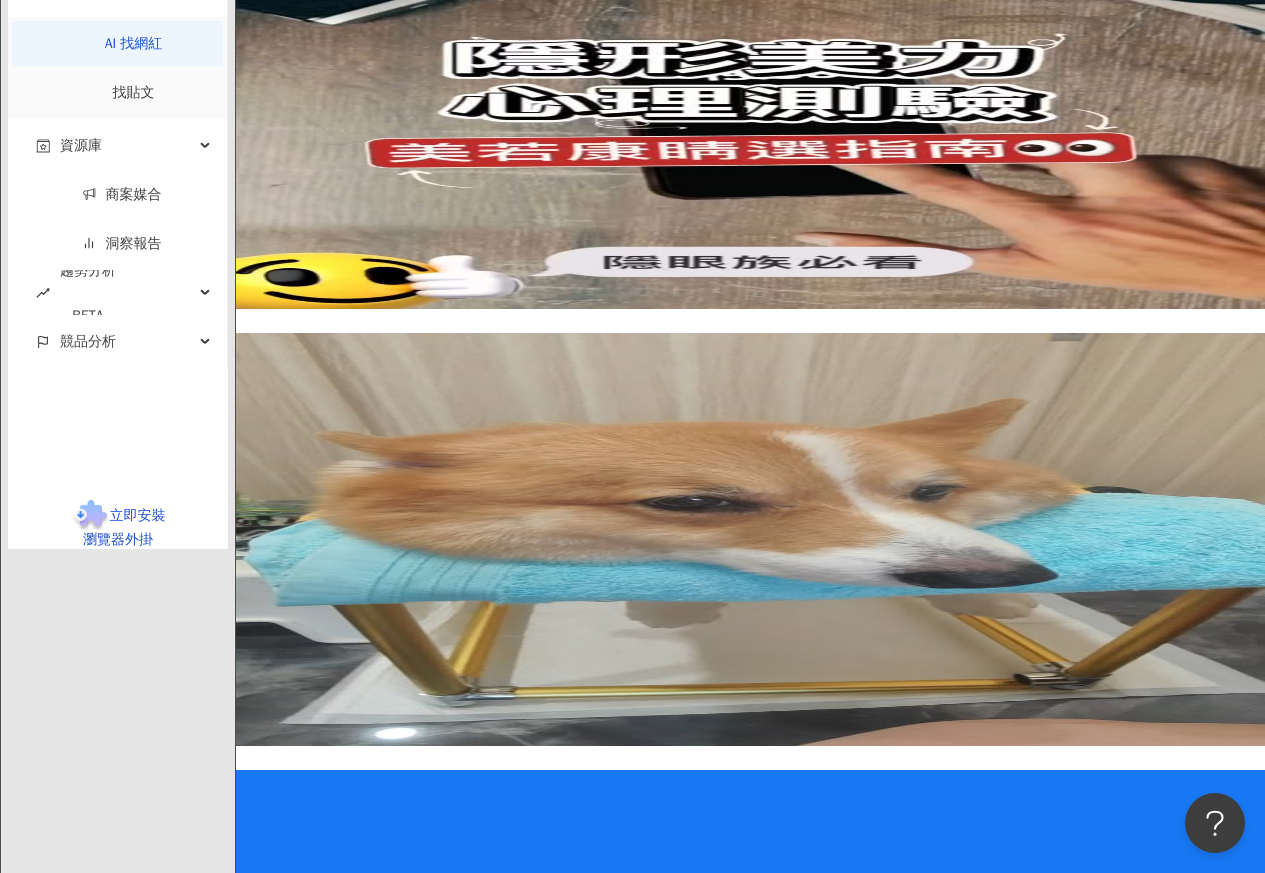 click on "下一頁" at bounding box center [429, 2660] 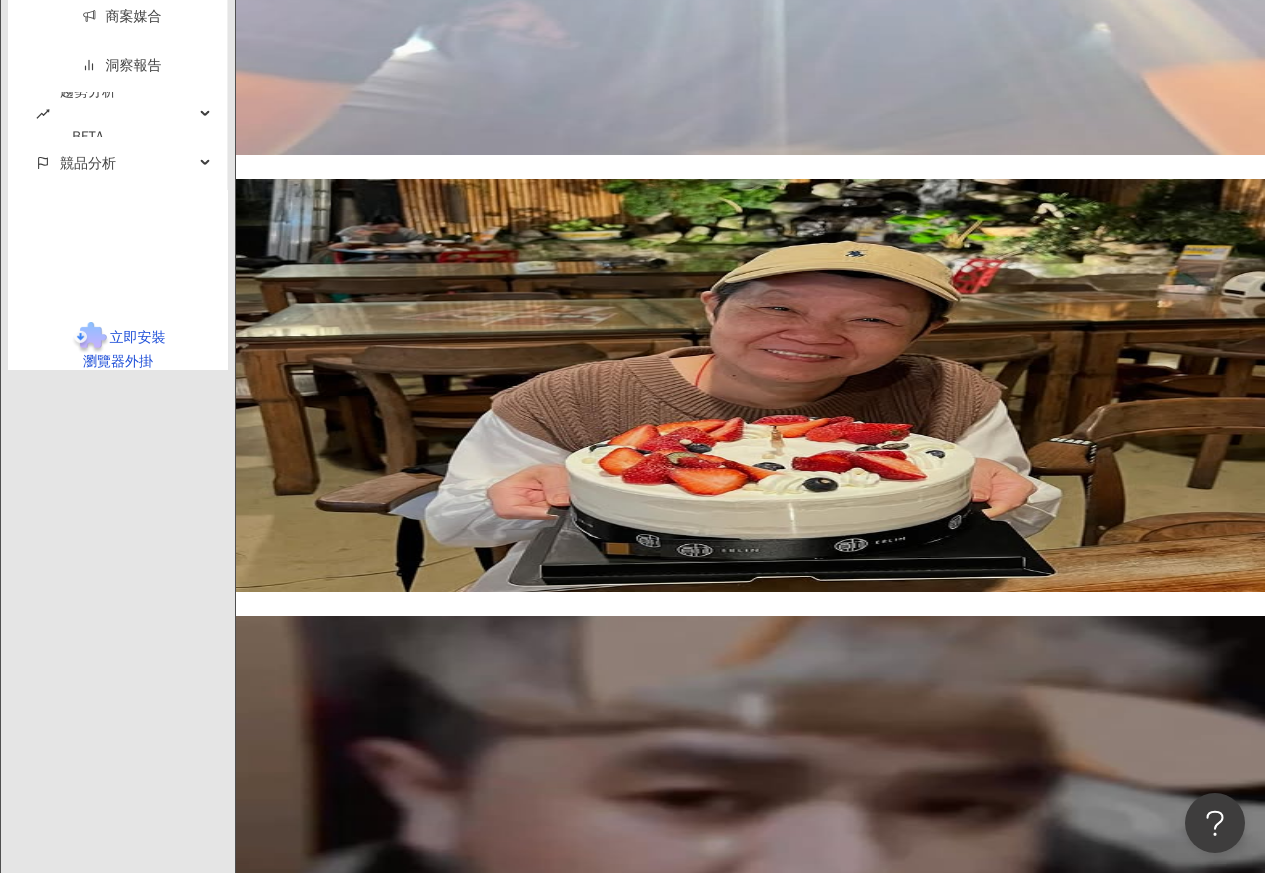 scroll, scrollTop: 3415, scrollLeft: 0, axis: vertical 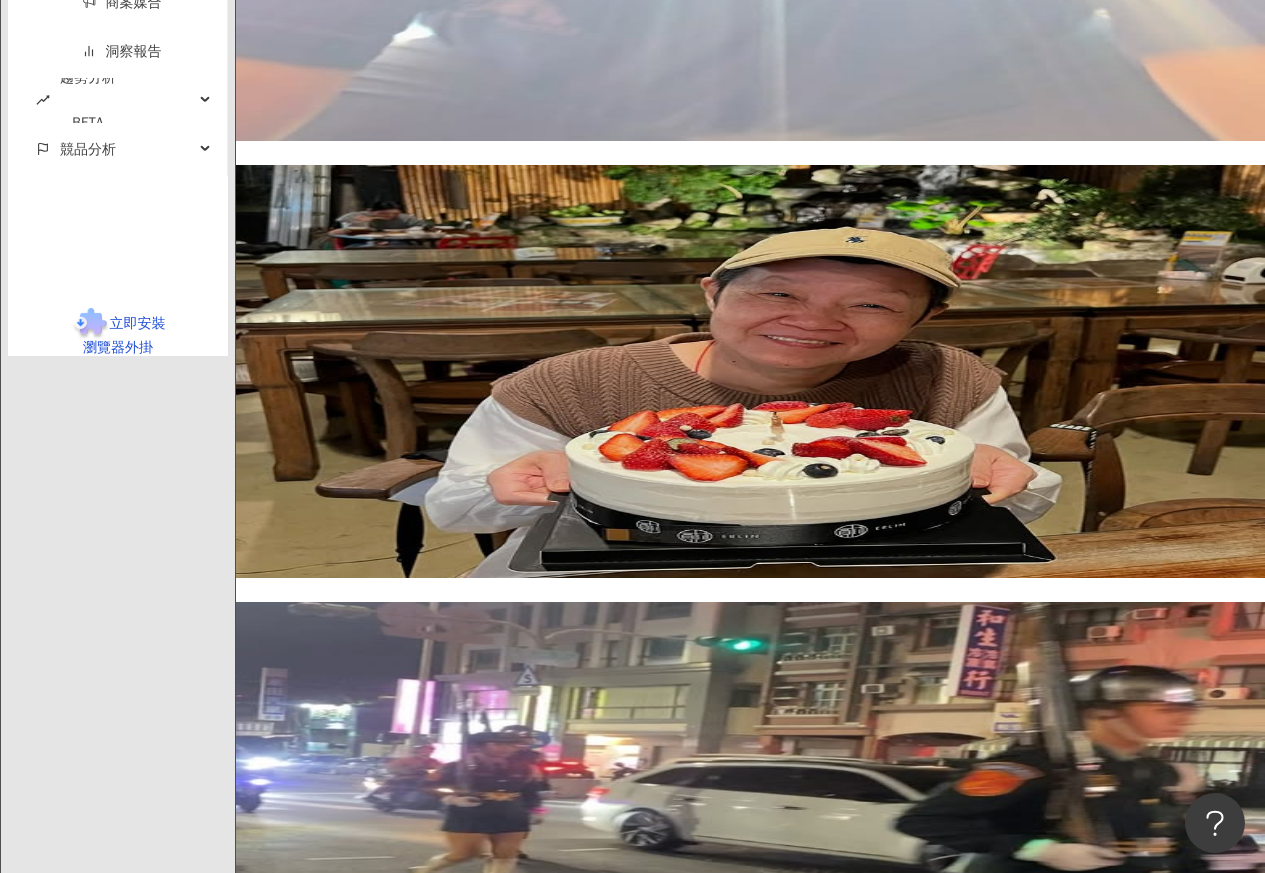 click on "下一頁" at bounding box center (429, 2364) 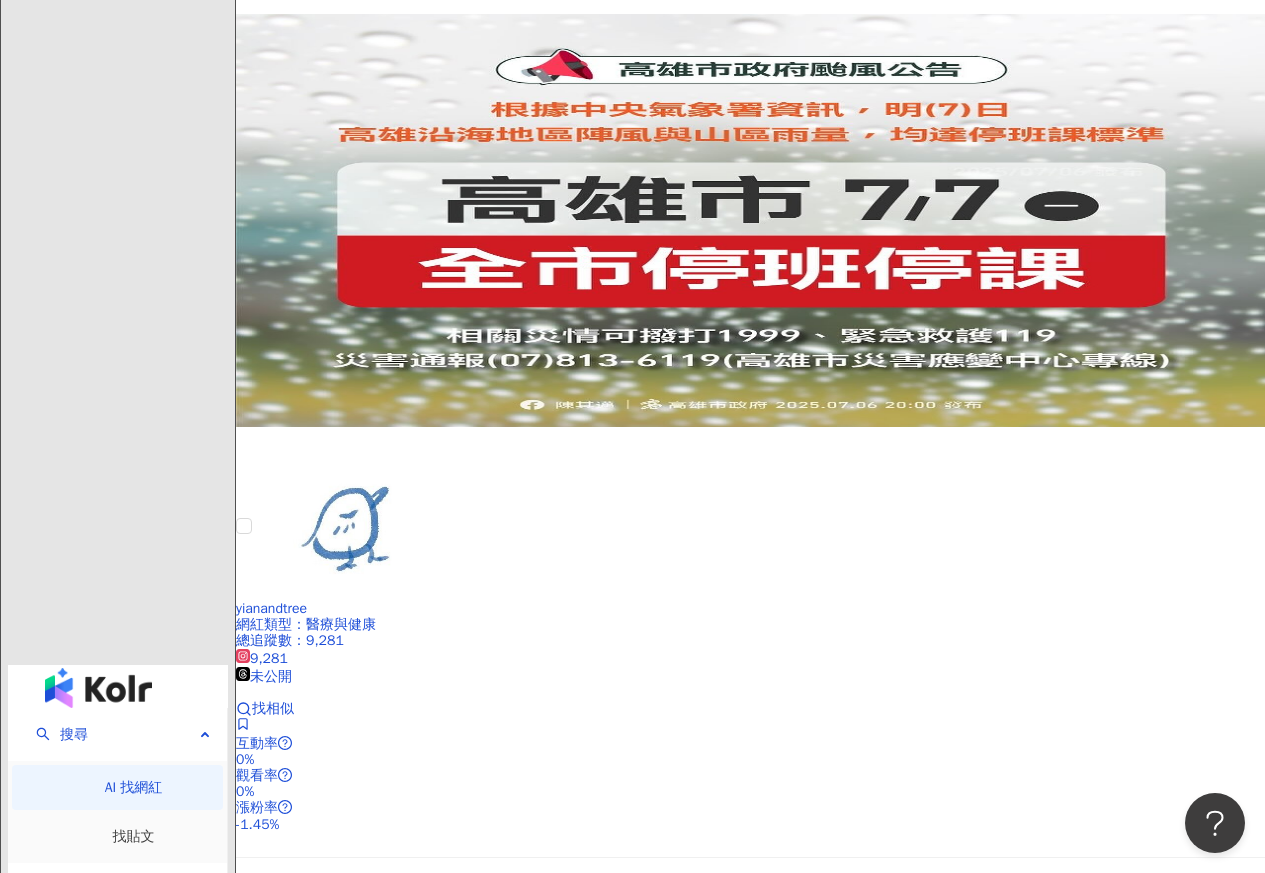 scroll, scrollTop: 2920, scrollLeft: 0, axis: vertical 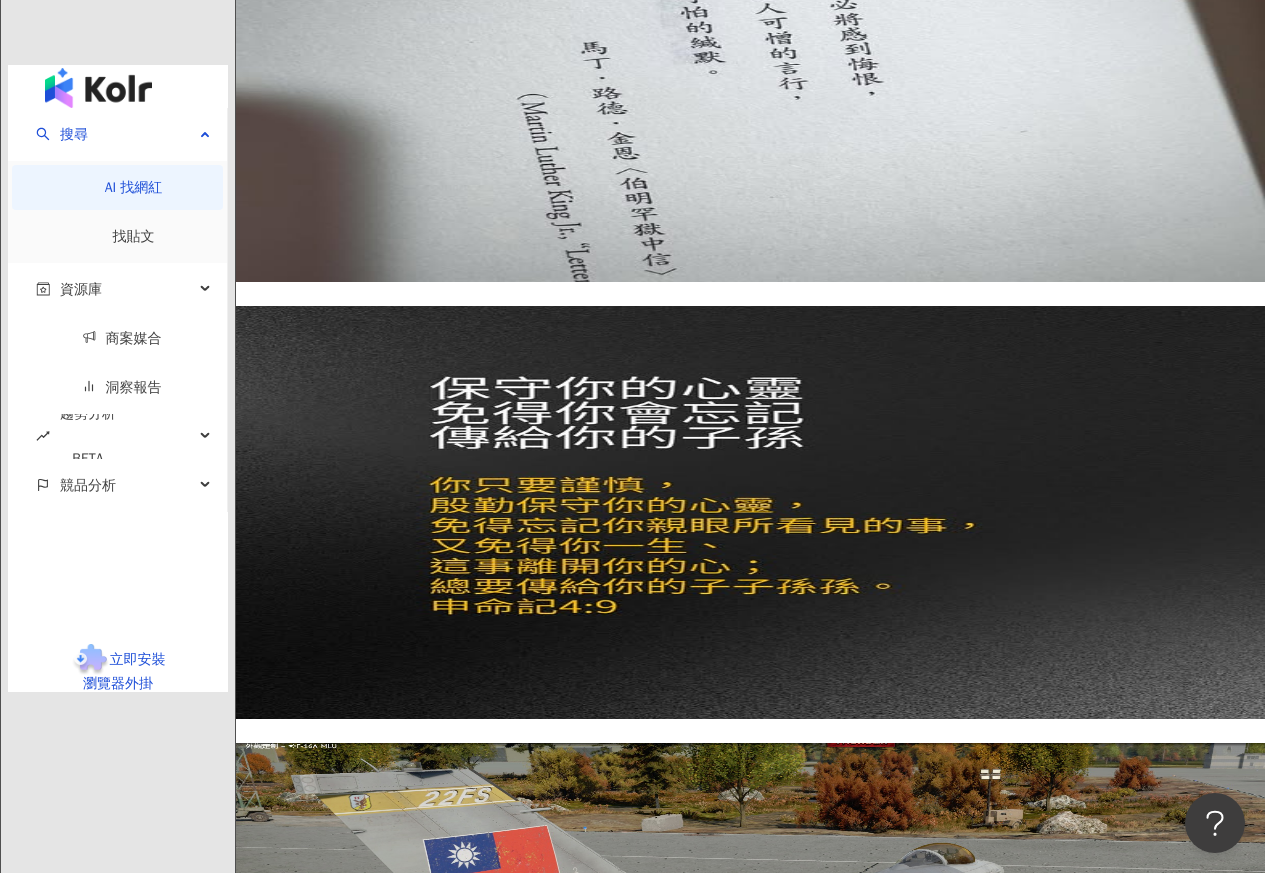 click on "上一頁 4 / 889 頁 下一頁 找不到網紅？ 回報建立" at bounding box center (750, 2565) 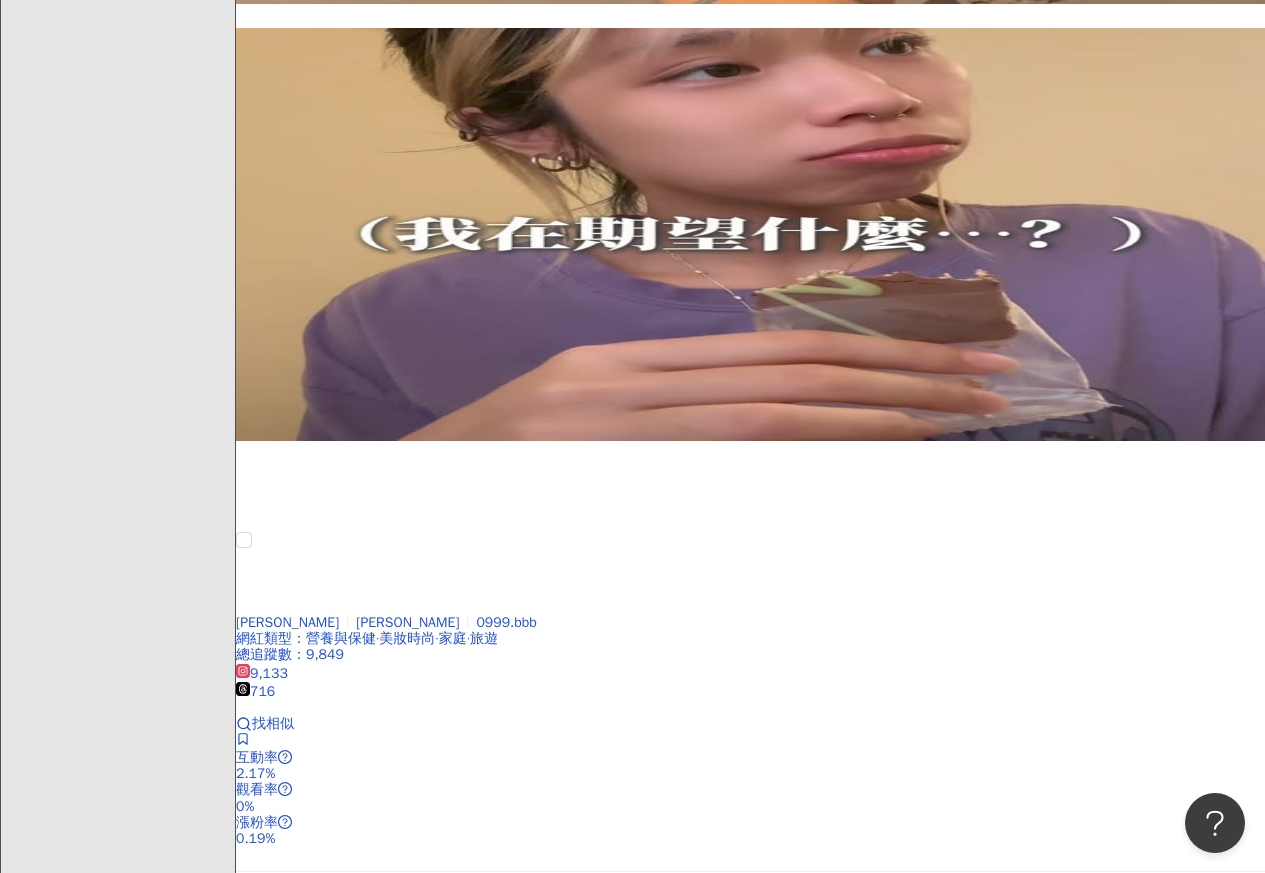 scroll, scrollTop: 3137, scrollLeft: 0, axis: vertical 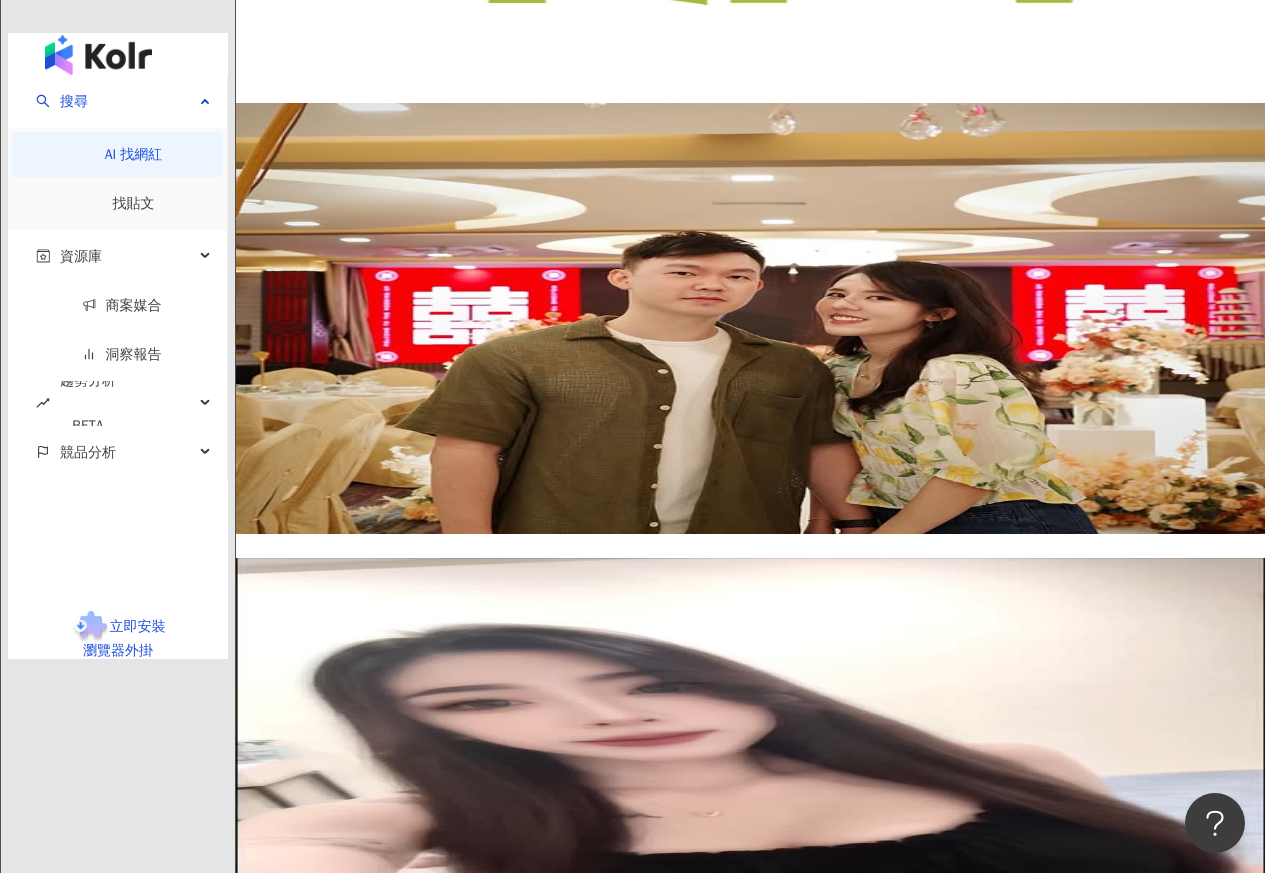 click on "下一頁" at bounding box center [429, 2692] 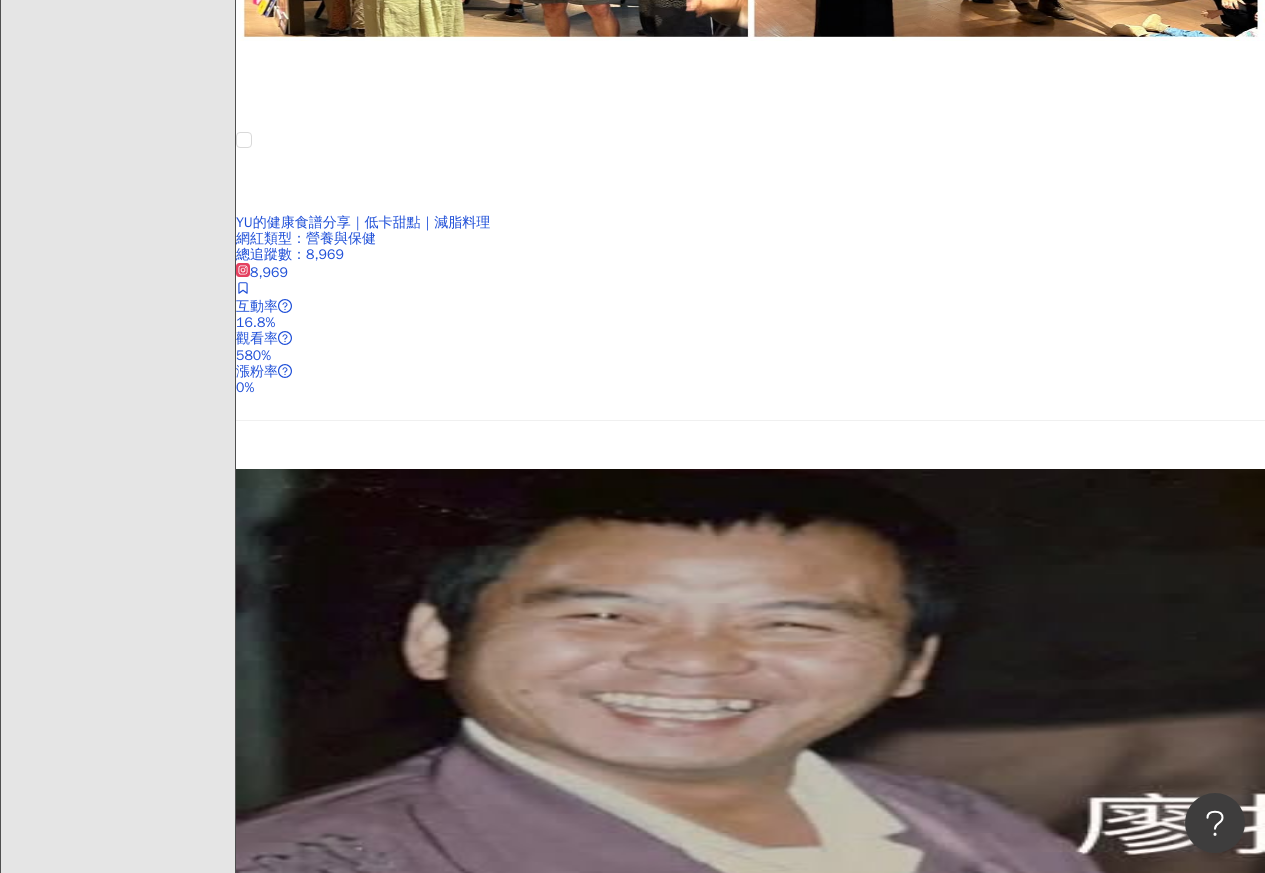 scroll, scrollTop: 3160, scrollLeft: 0, axis: vertical 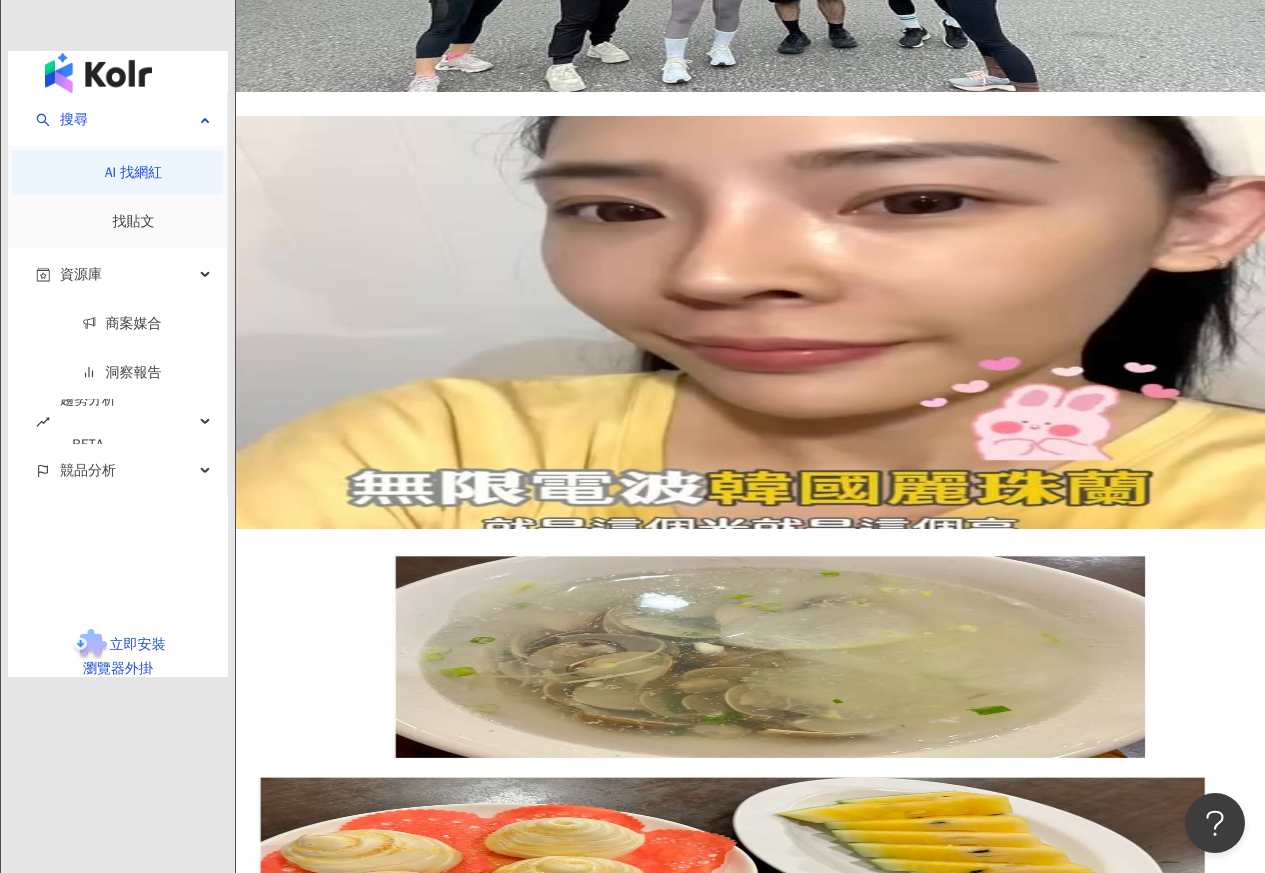 click on "上一頁" at bounding box center [278, 2751] 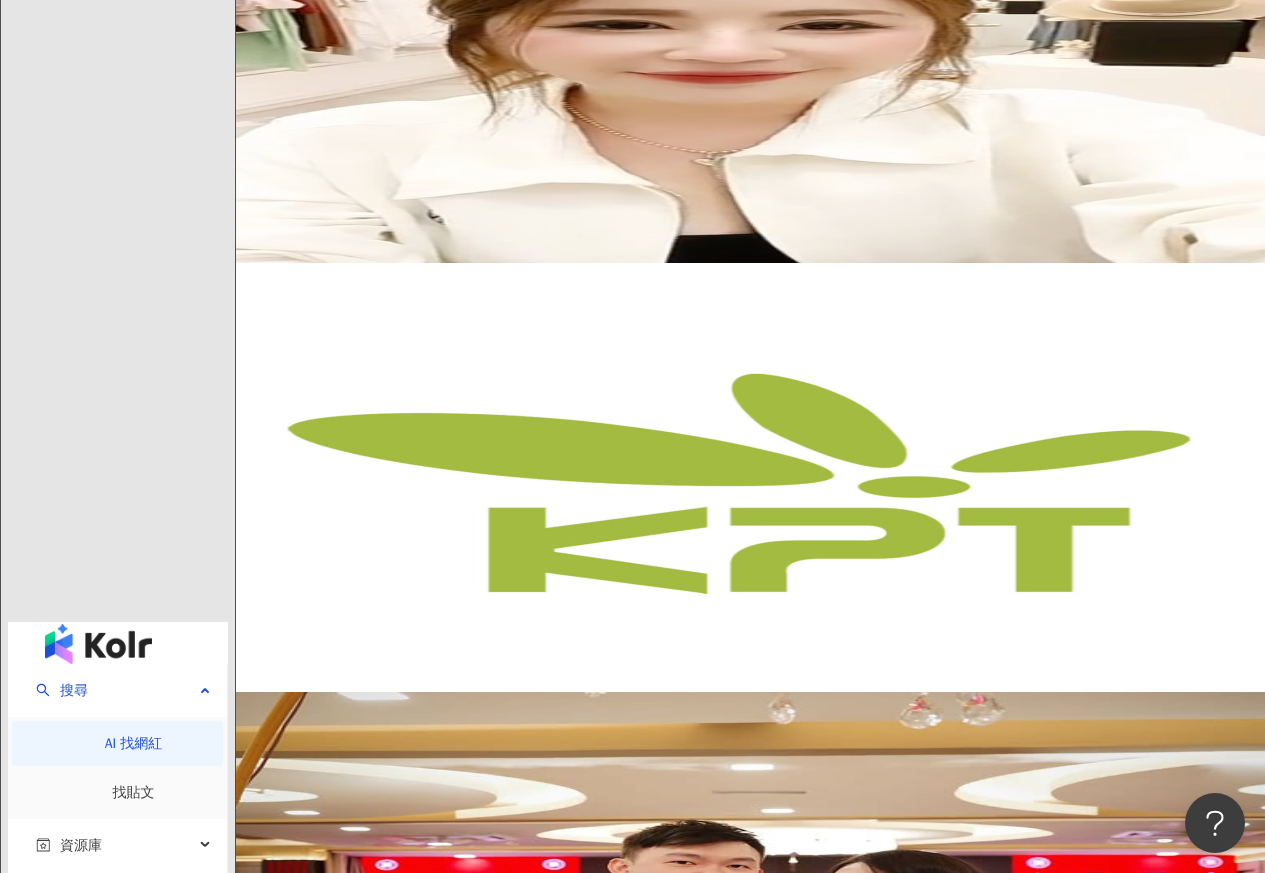 scroll, scrollTop: 3137, scrollLeft: 0, axis: vertical 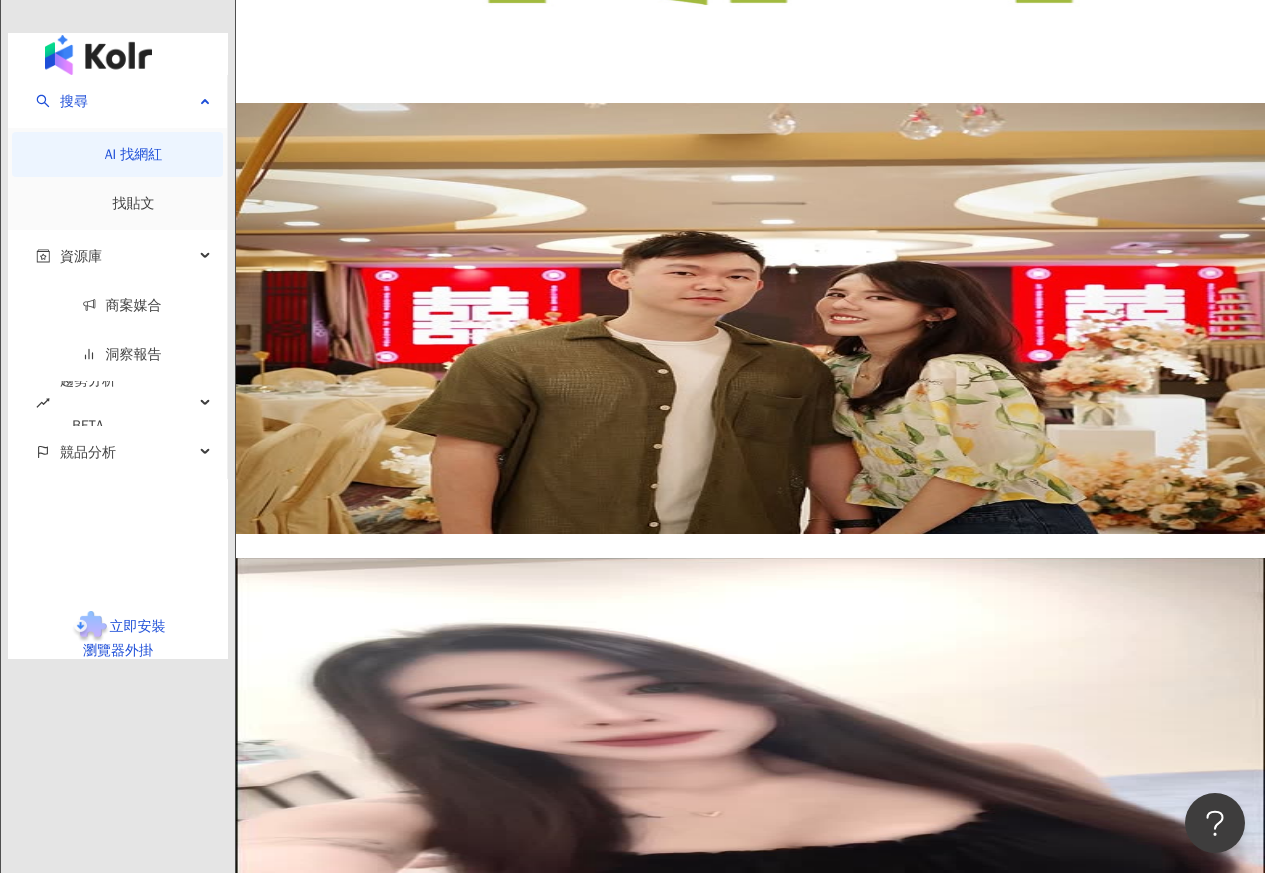 click on "下一頁" at bounding box center (429, 2692) 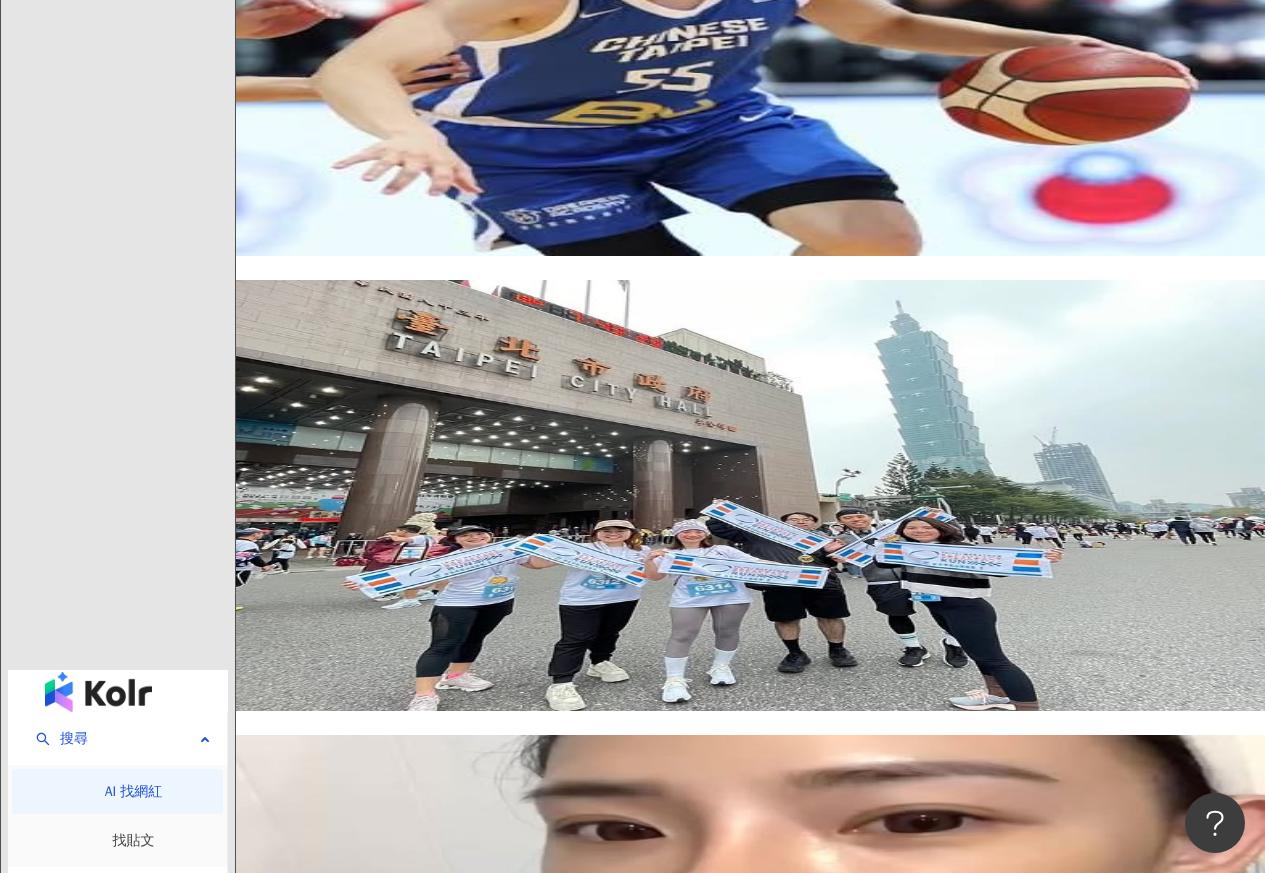 scroll, scrollTop: 3137, scrollLeft: 0, axis: vertical 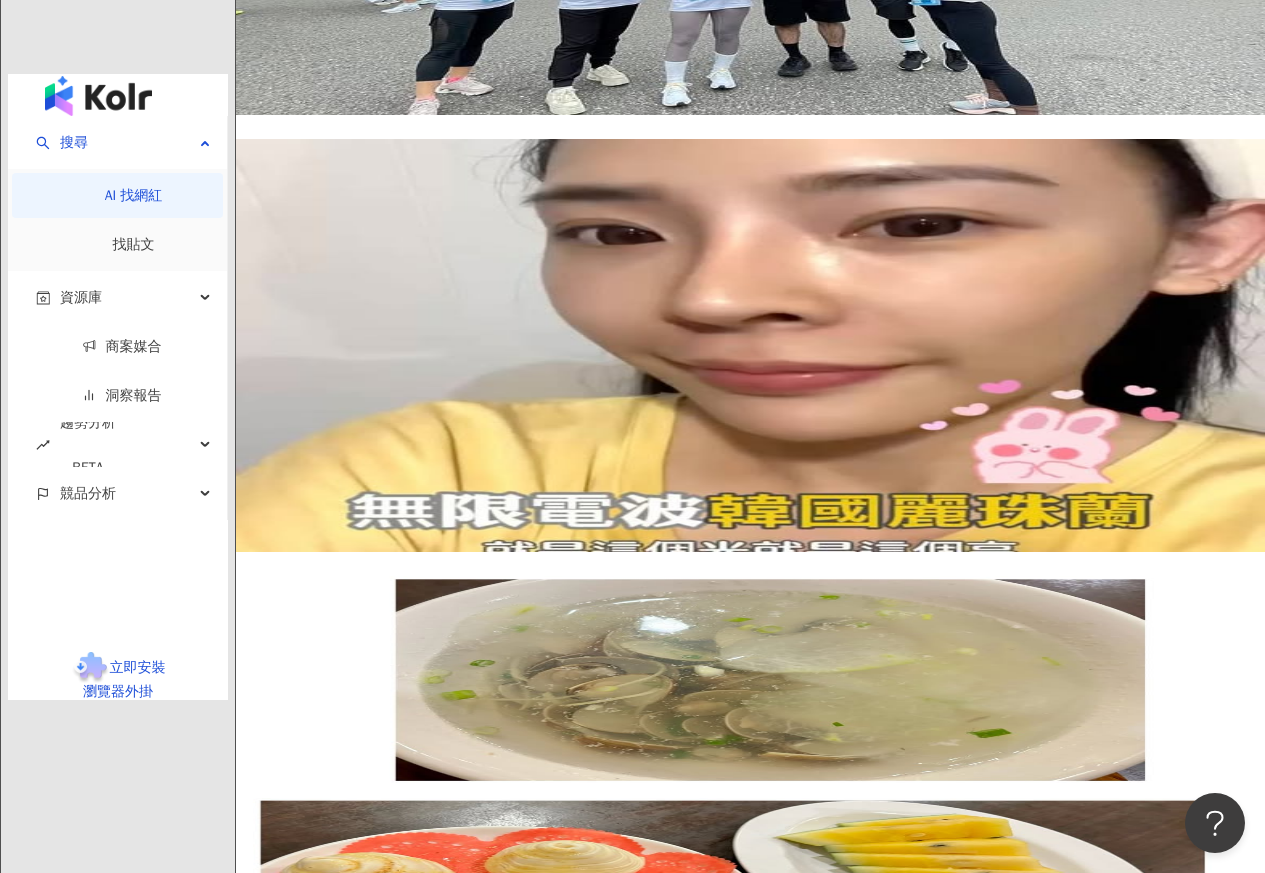 click on "上一頁 6 / 889 頁 下一頁 找不到網紅？ 回報建立" at bounding box center (750, 2798) 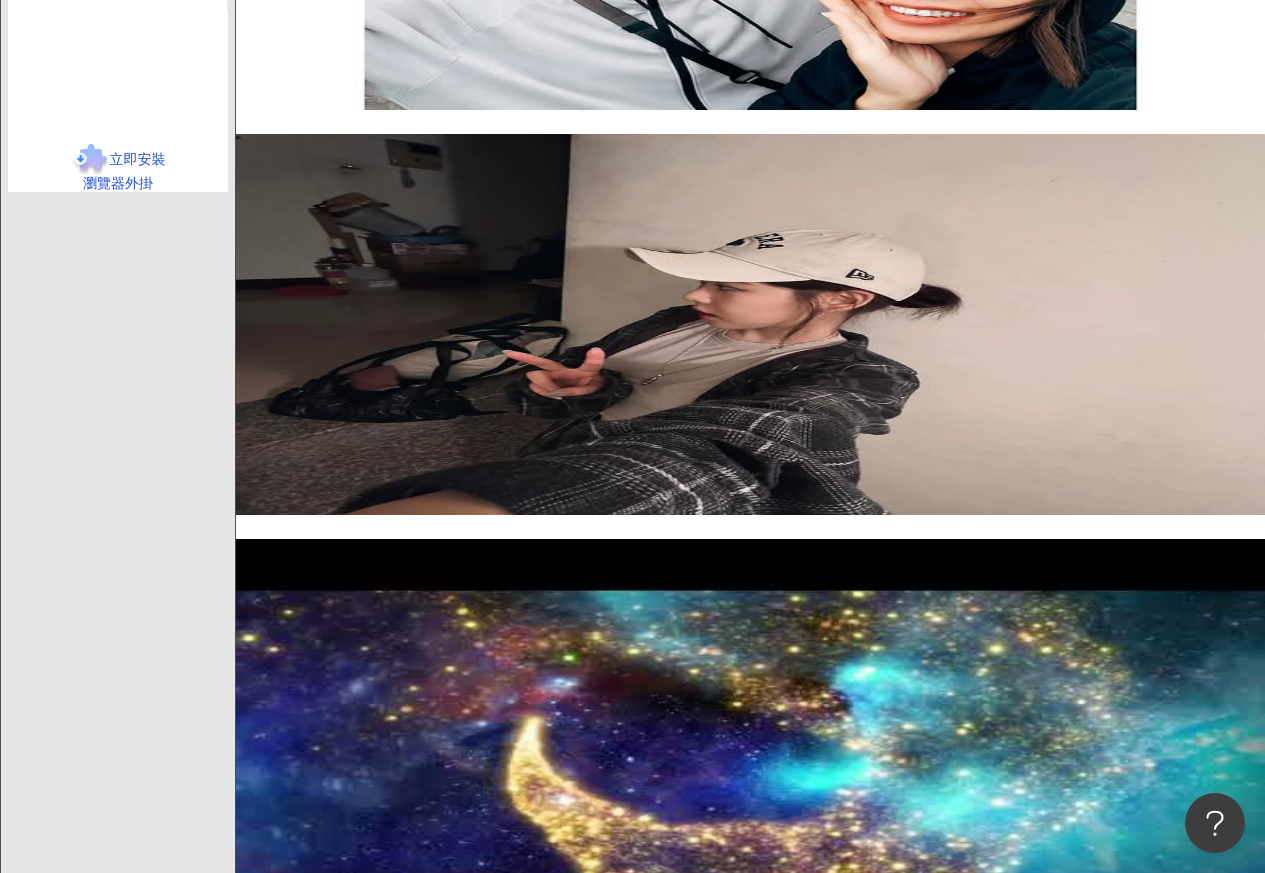 scroll, scrollTop: 3655, scrollLeft: 0, axis: vertical 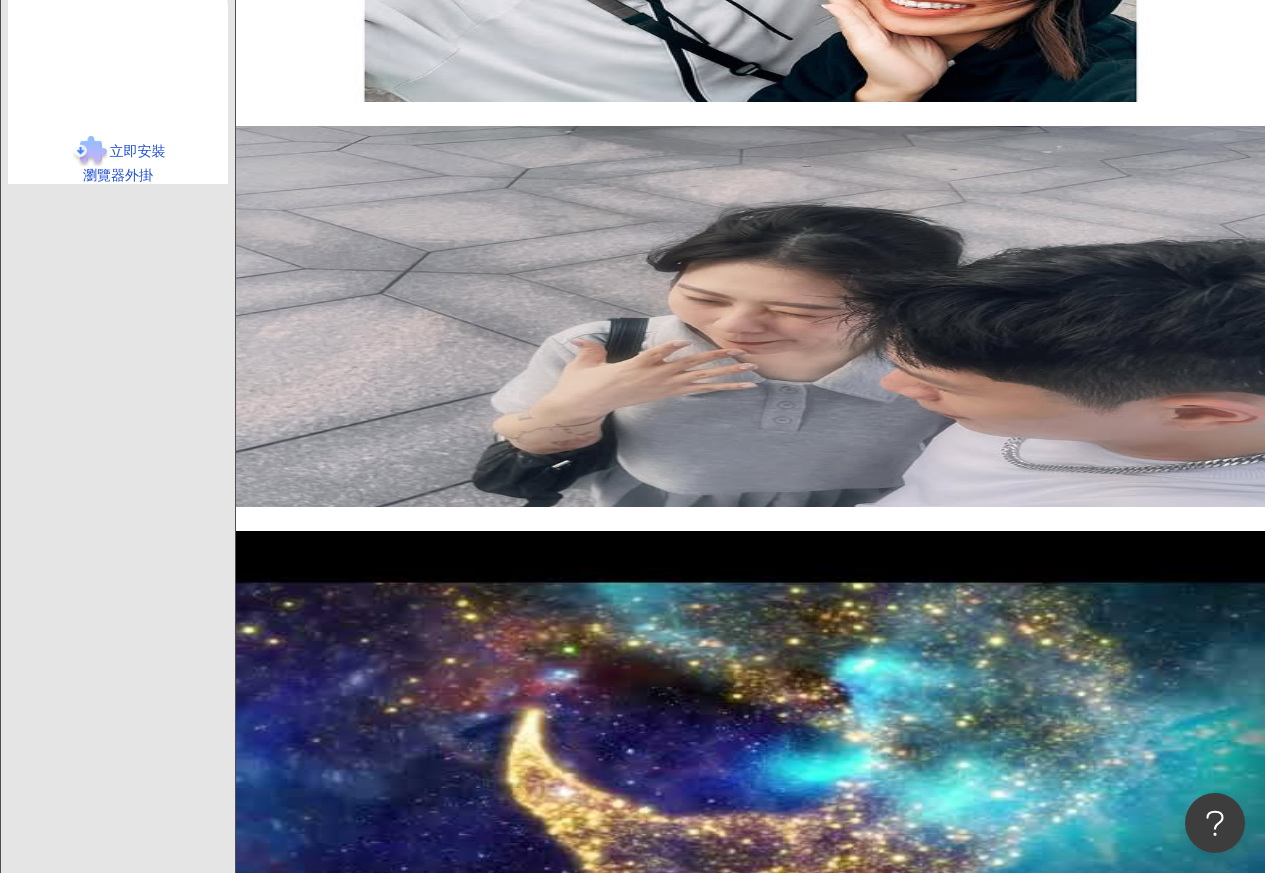 click on "下一頁" at bounding box center [429, 2260] 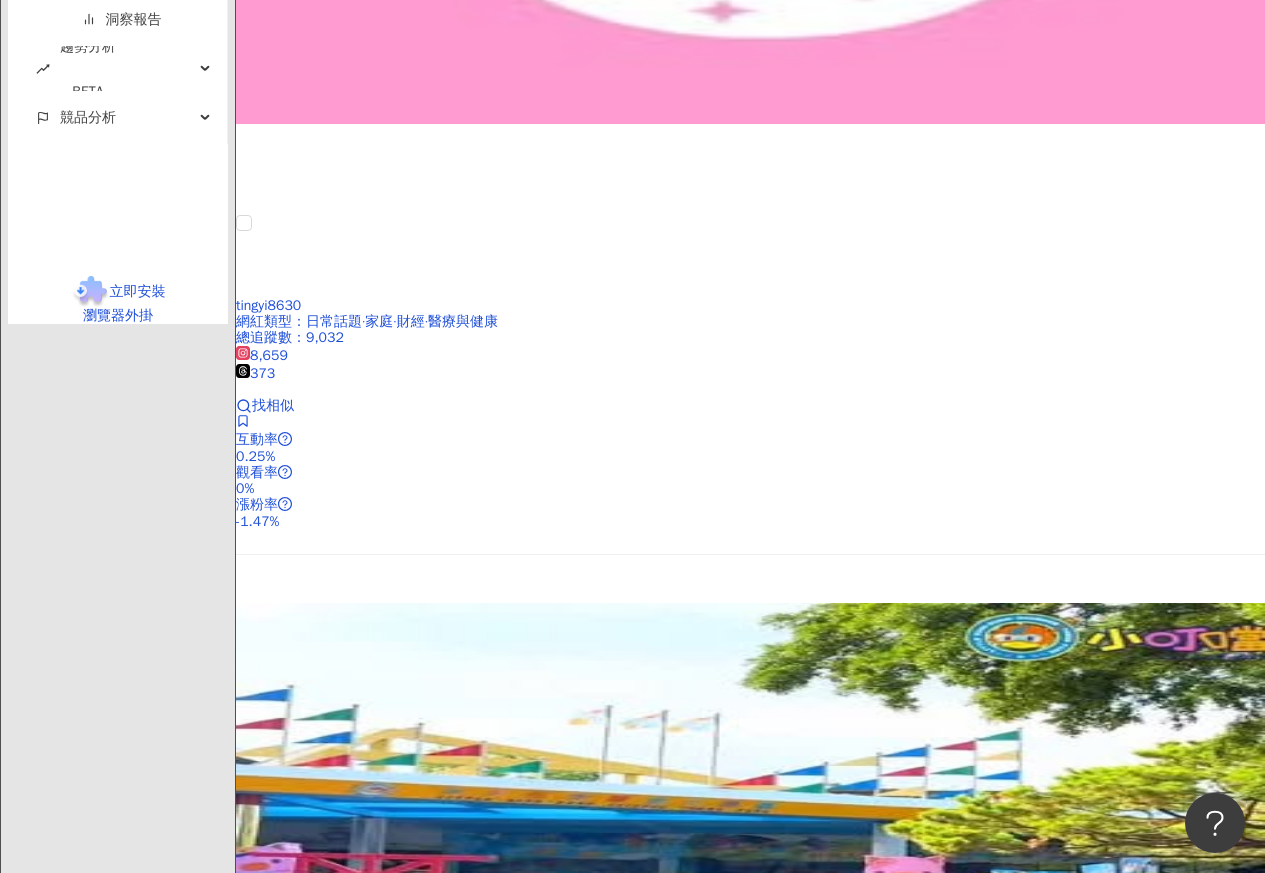 scroll, scrollTop: 3530, scrollLeft: 0, axis: vertical 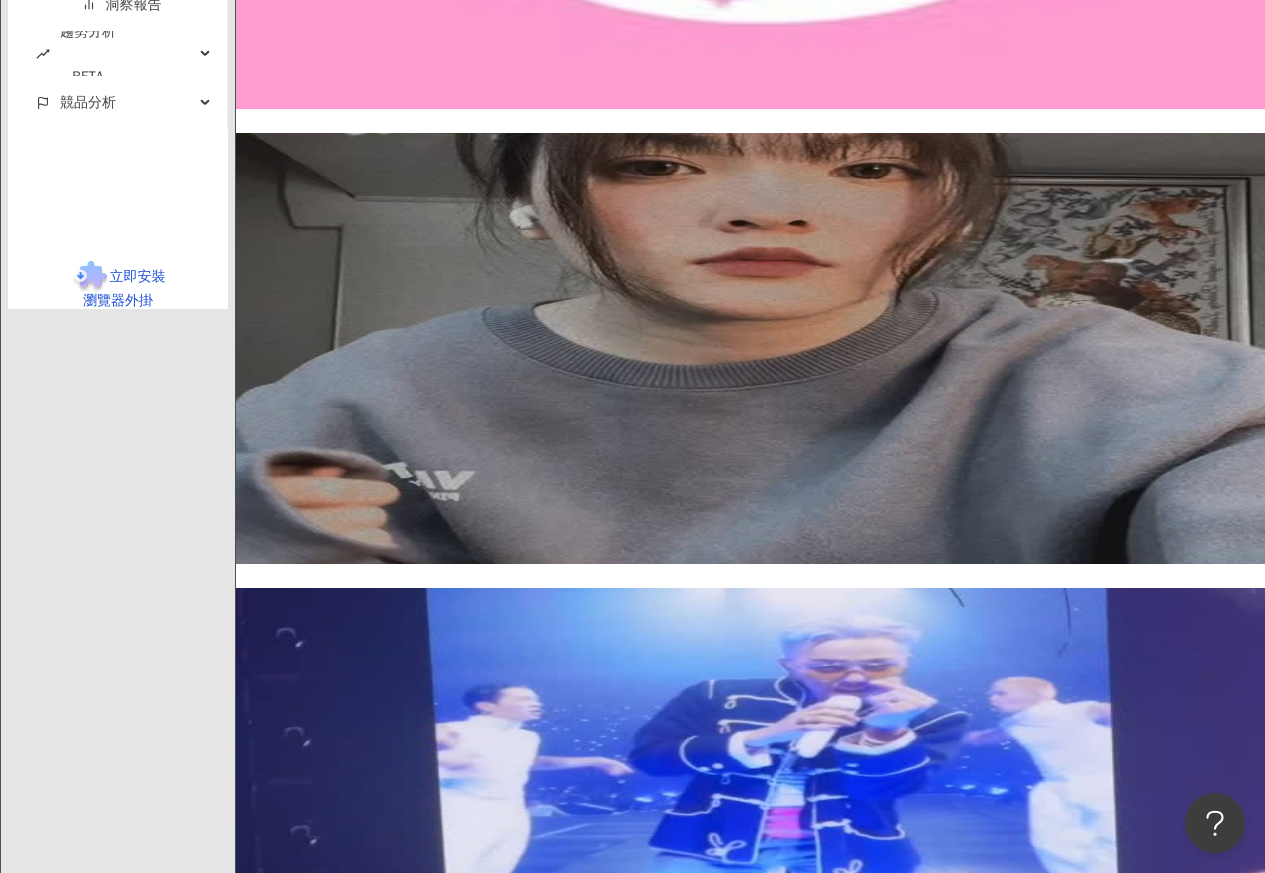 click on "下一頁" at bounding box center (429, 2385) 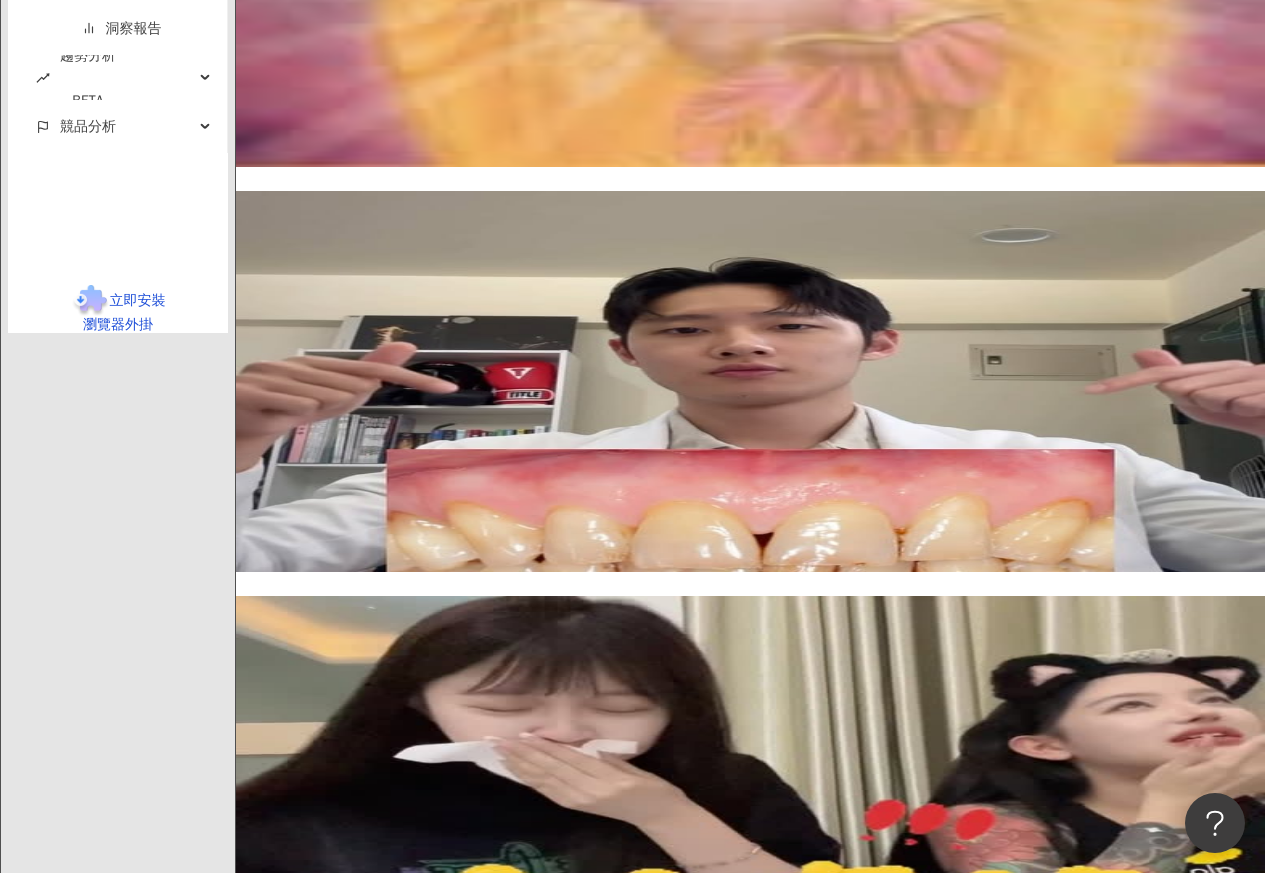 scroll, scrollTop: 3497, scrollLeft: 0, axis: vertical 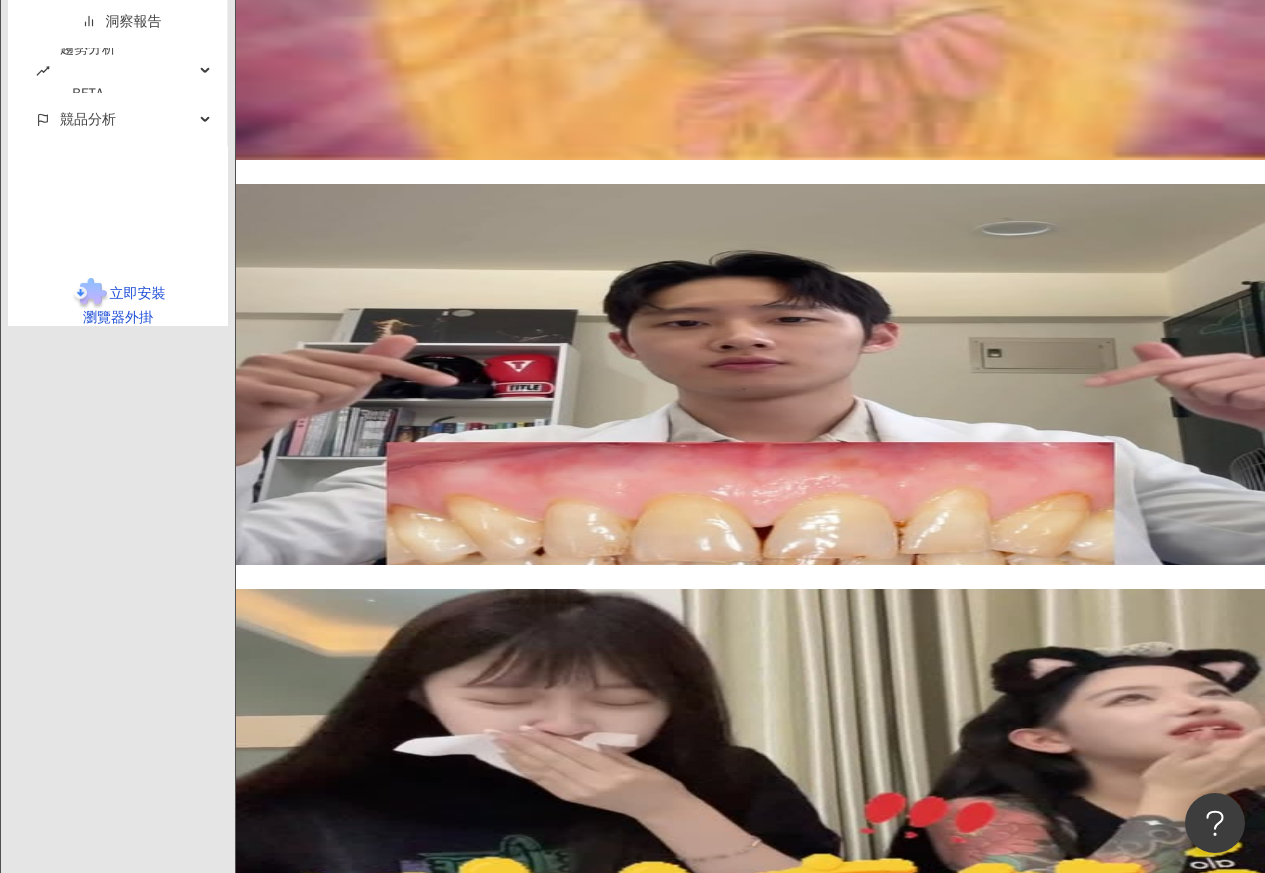 click on "下一頁" at bounding box center (429, 2386) 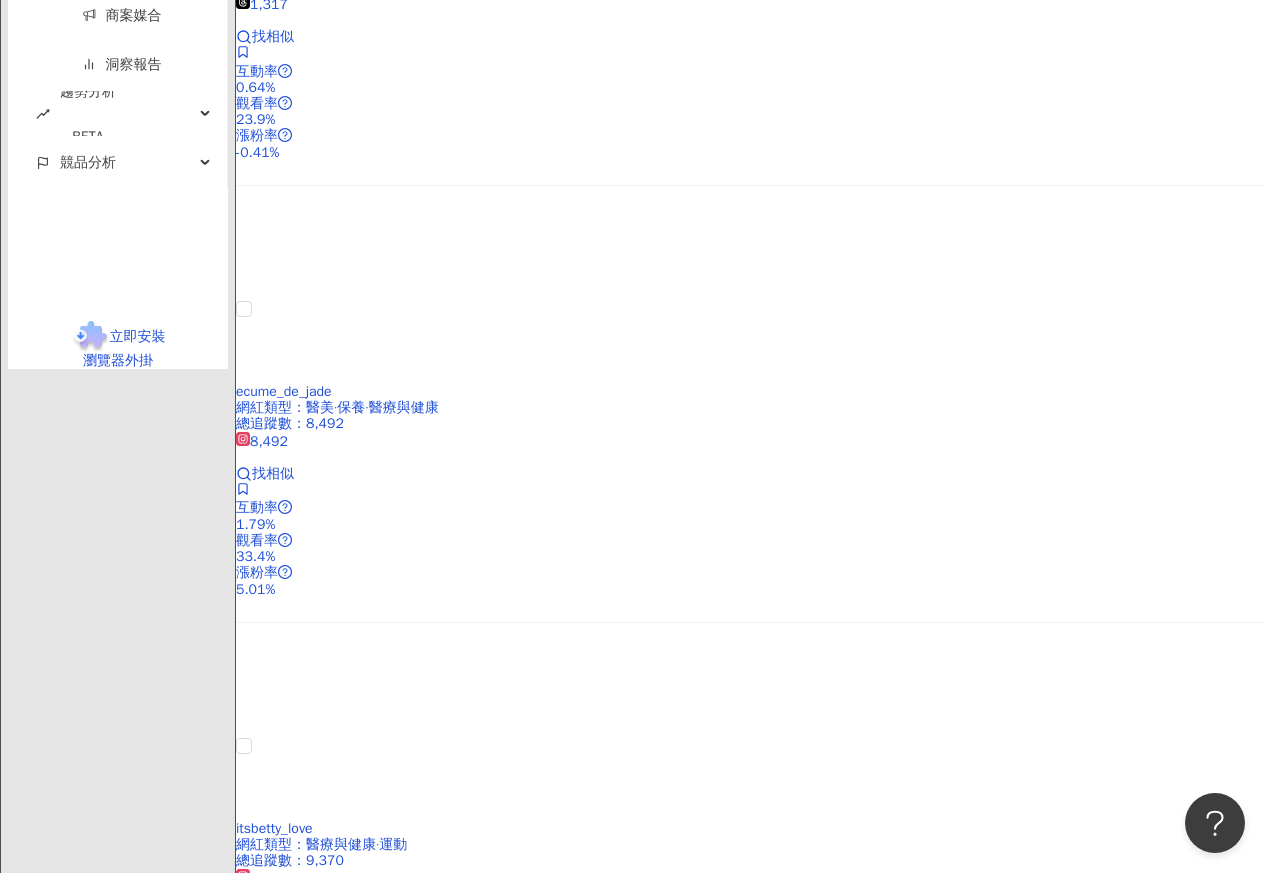 scroll, scrollTop: 3655, scrollLeft: 0, axis: vertical 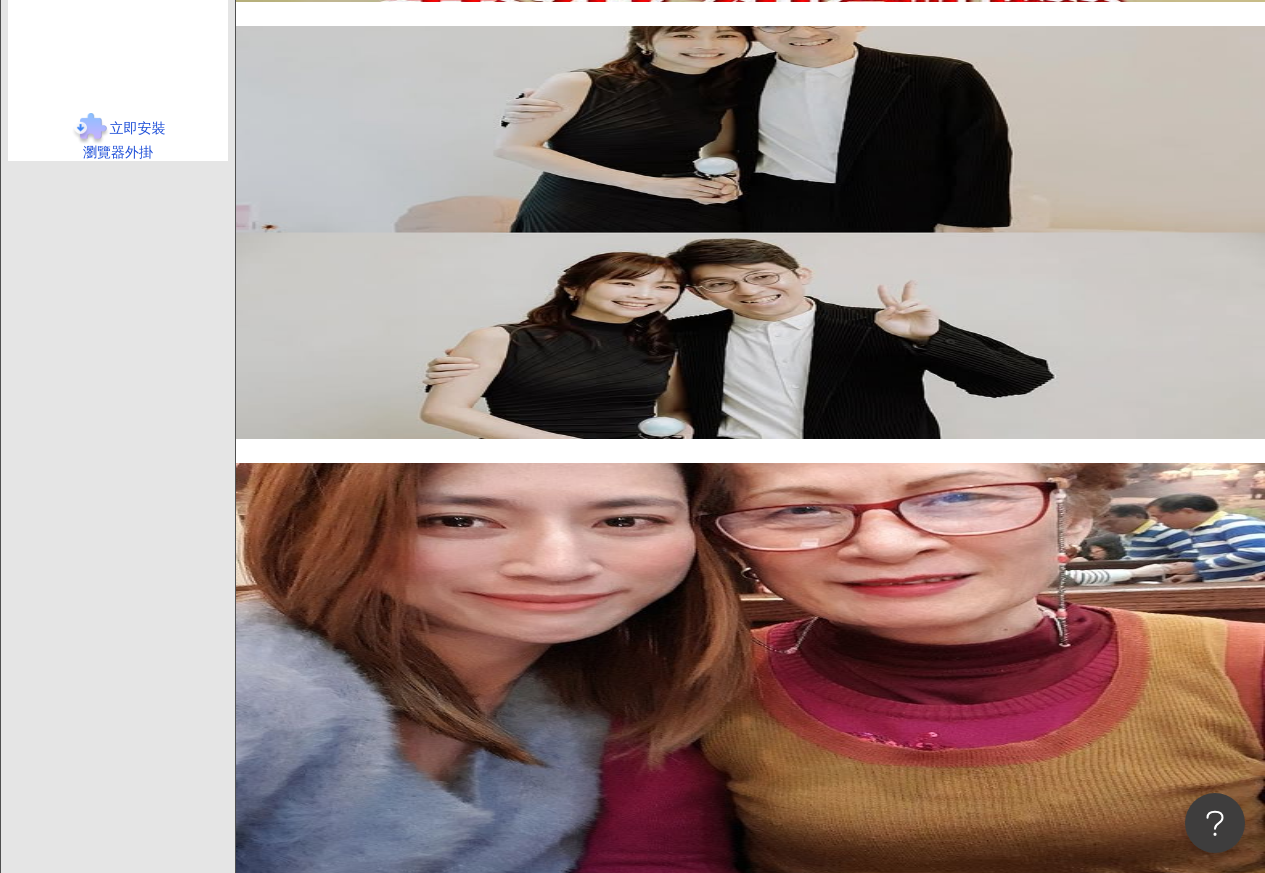 click on "下一頁" at bounding box center [438, 2214] 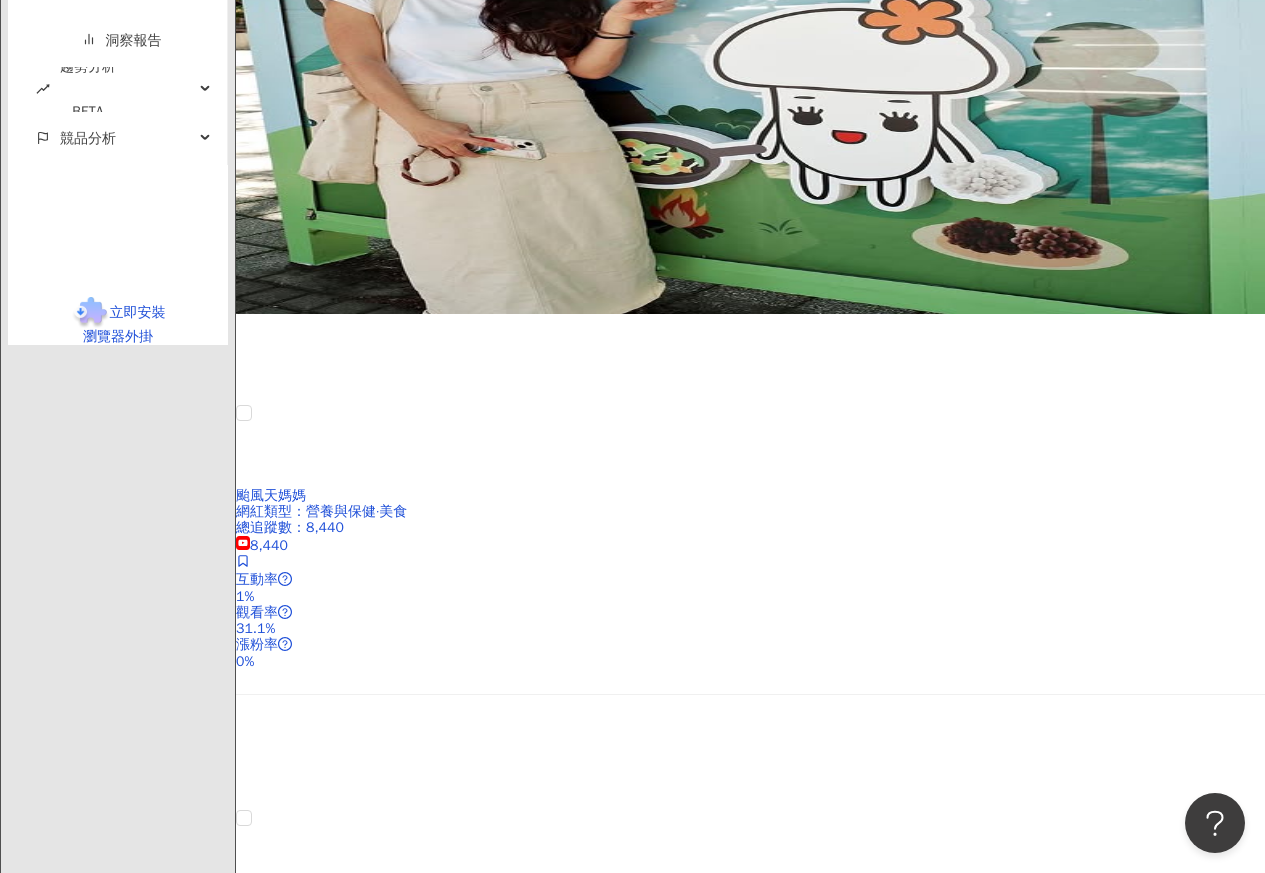 scroll, scrollTop: 3562, scrollLeft: 0, axis: vertical 